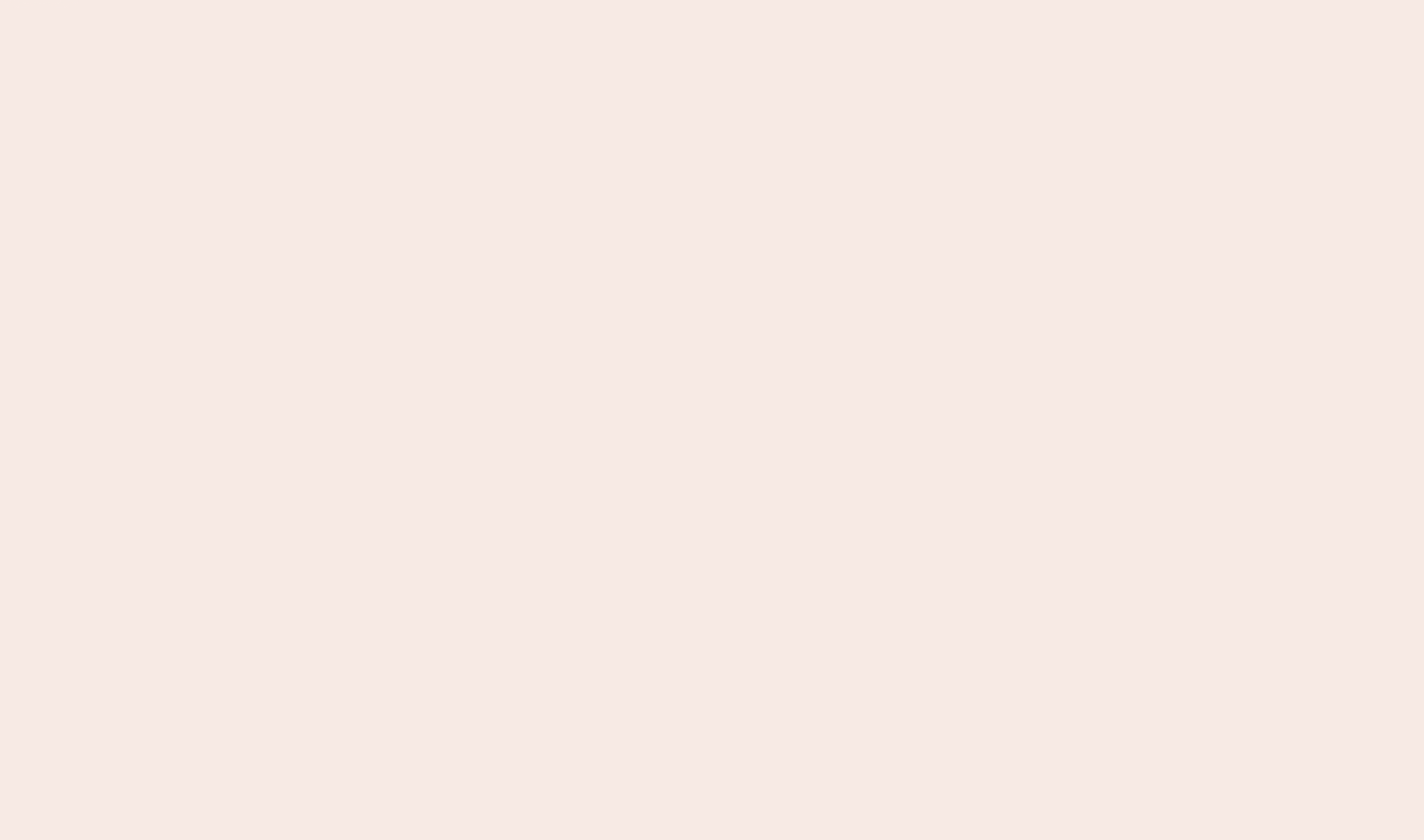 scroll, scrollTop: 0, scrollLeft: 0, axis: both 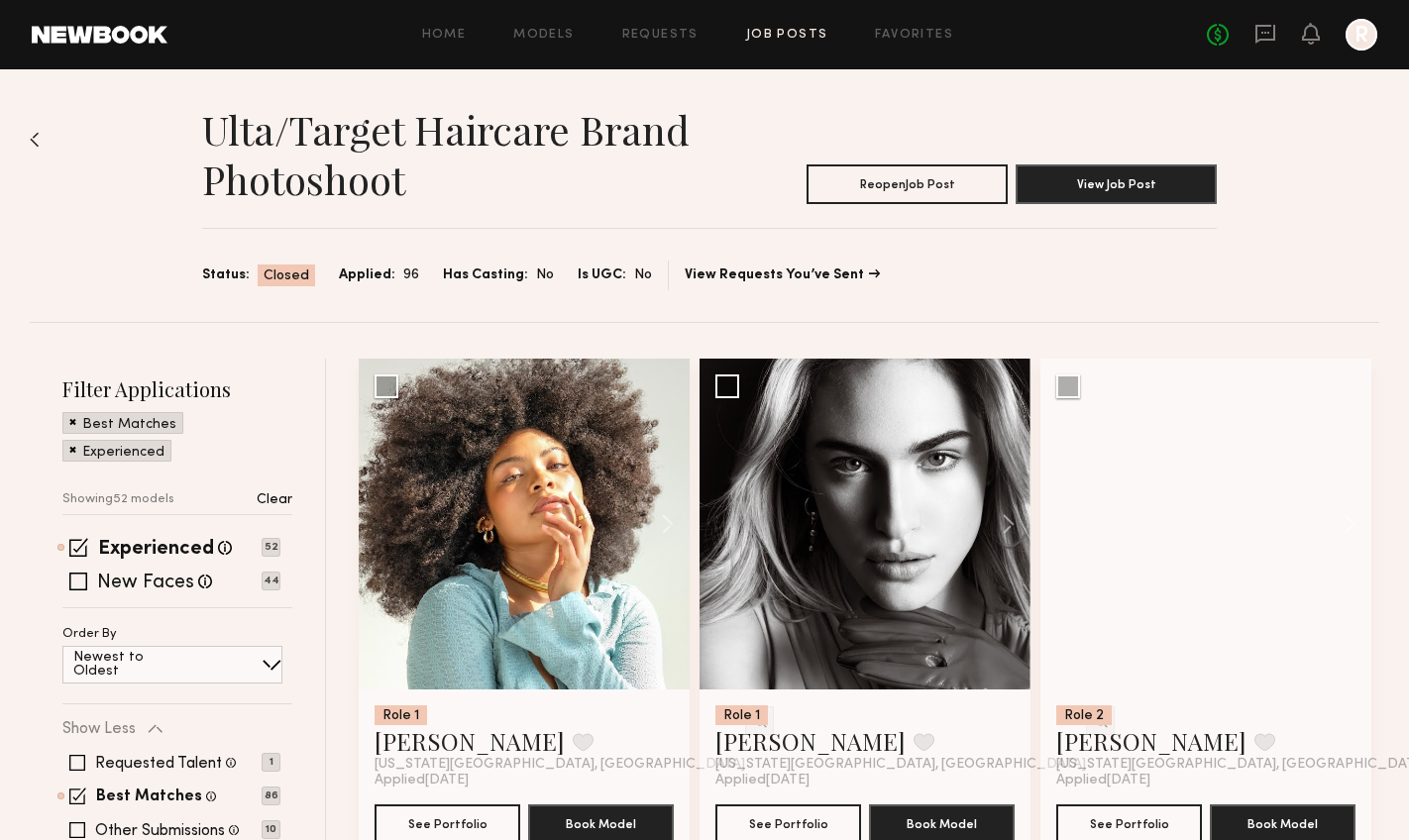 click 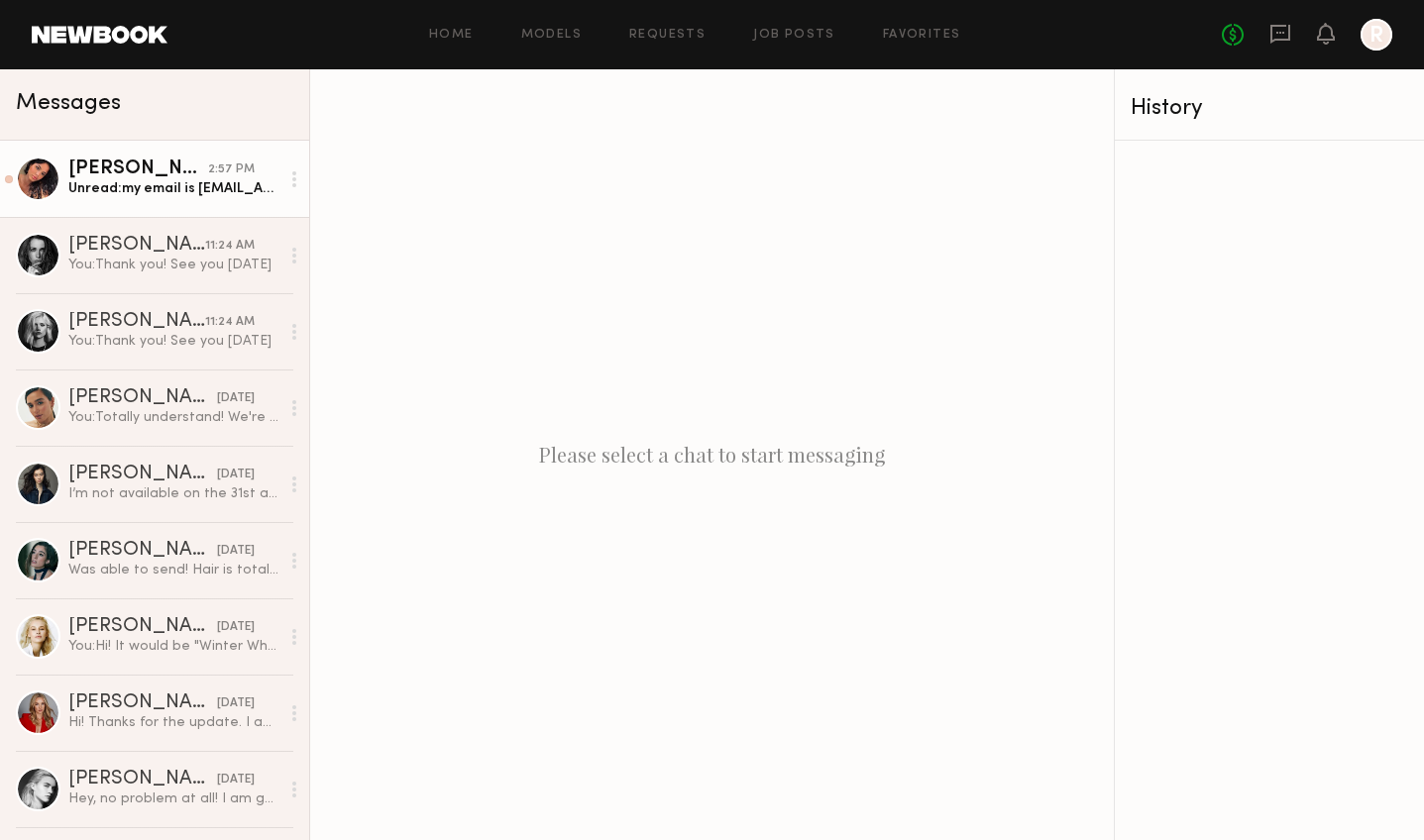click on "[PERSON_NAME] 2:57 PM Unread:  my email is [EMAIL_ADDRESS][DOMAIN_NAME]" 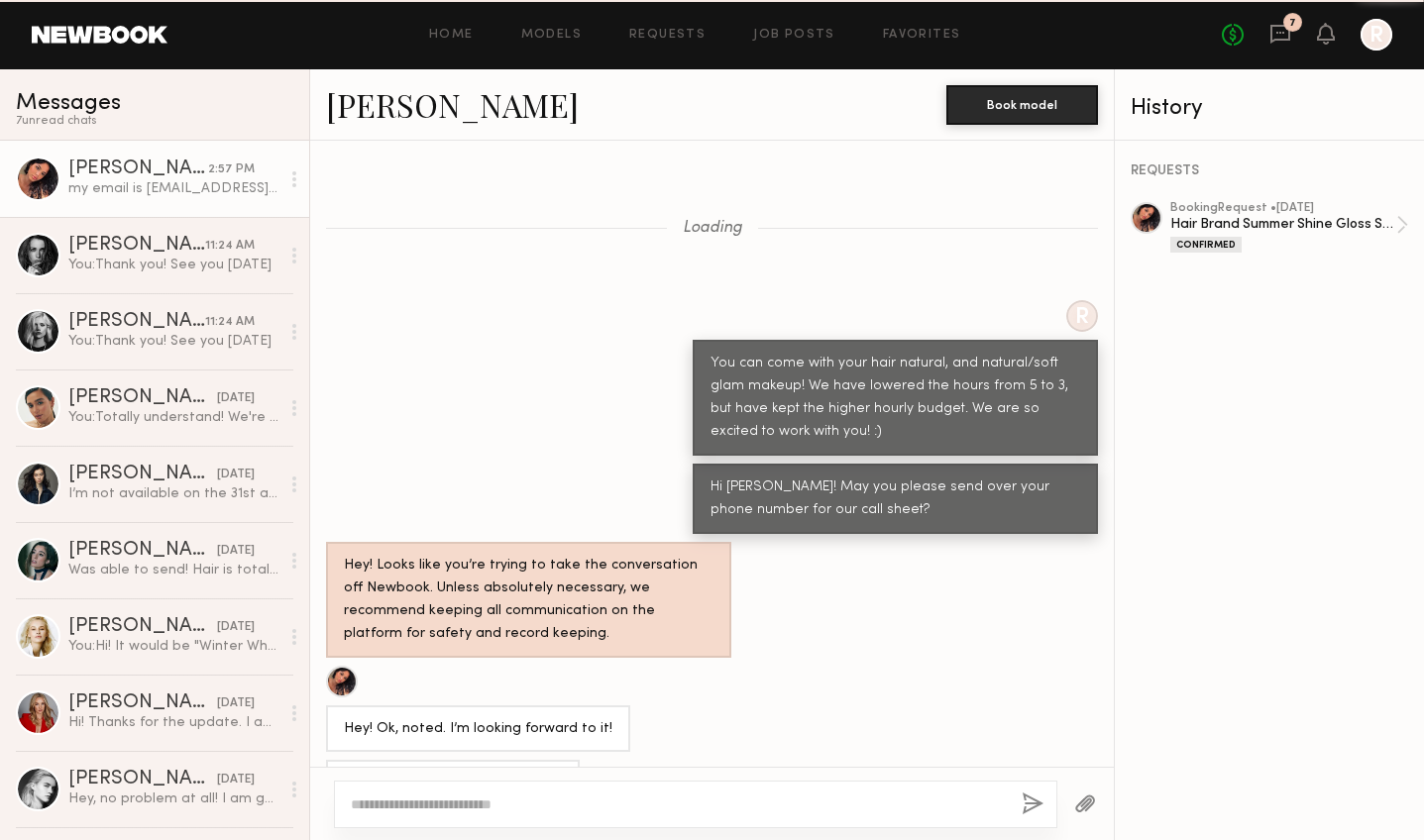 scroll, scrollTop: 517, scrollLeft: 0, axis: vertical 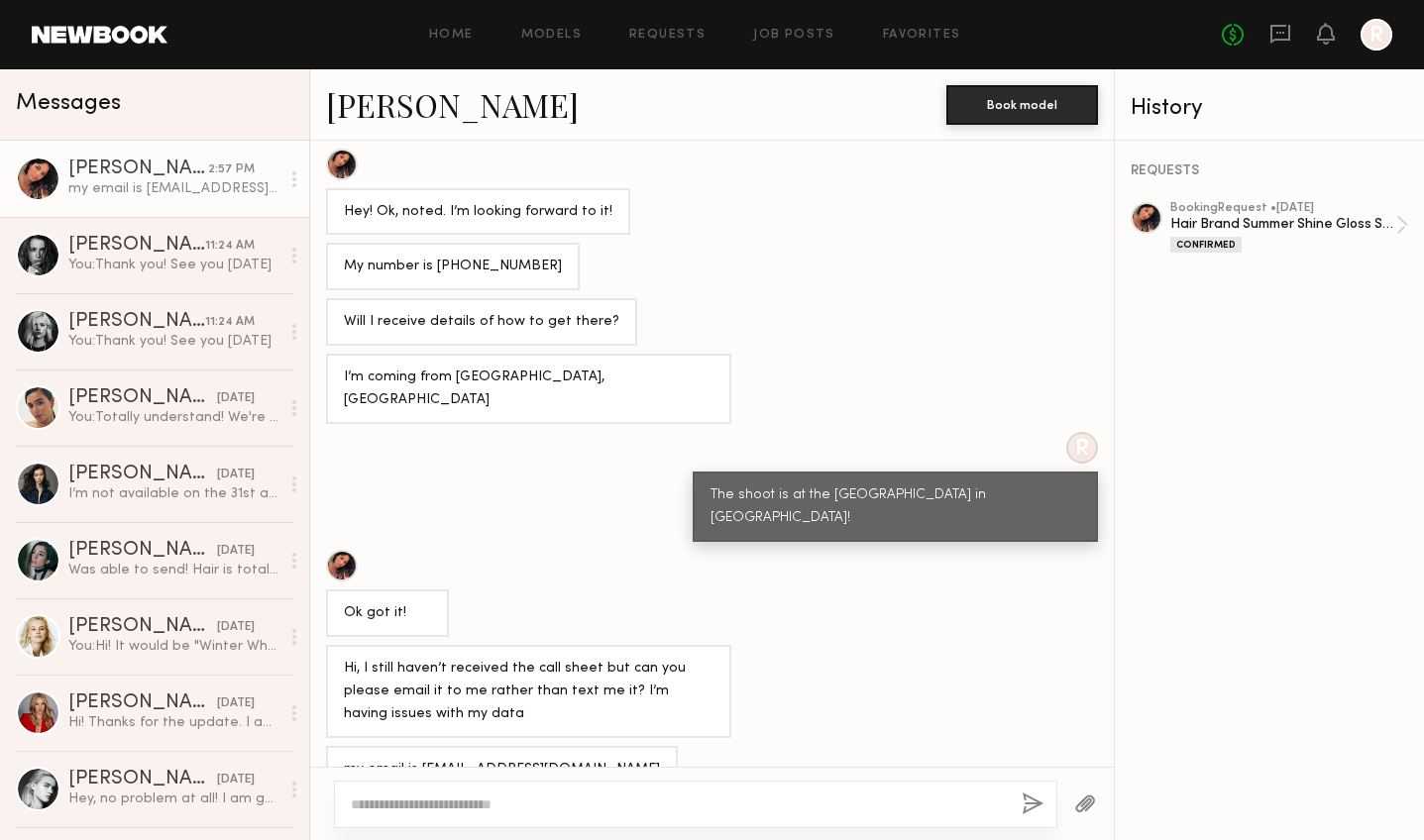 click on "my email is [EMAIL_ADDRESS][DOMAIN_NAME]" 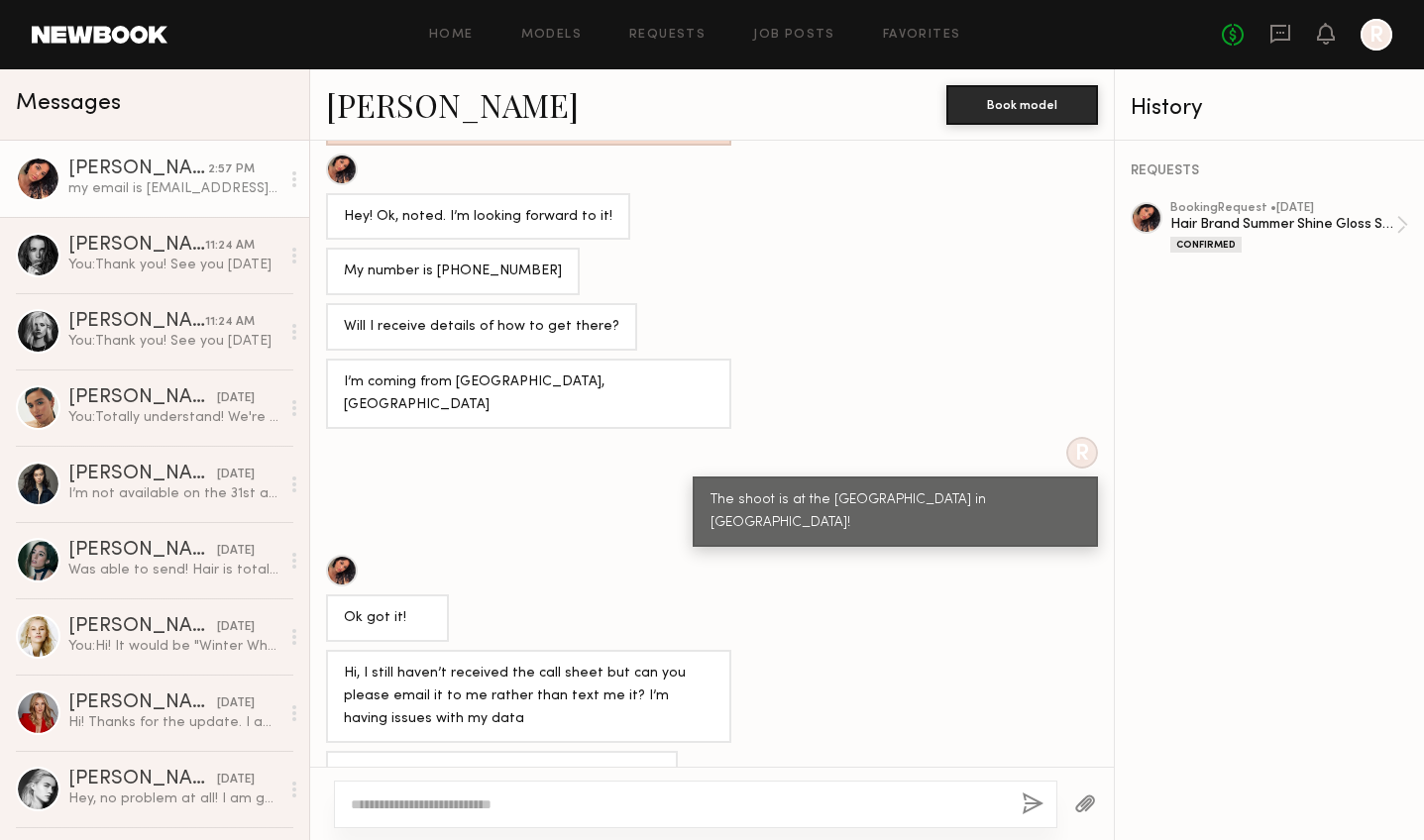 scroll, scrollTop: 511, scrollLeft: 0, axis: vertical 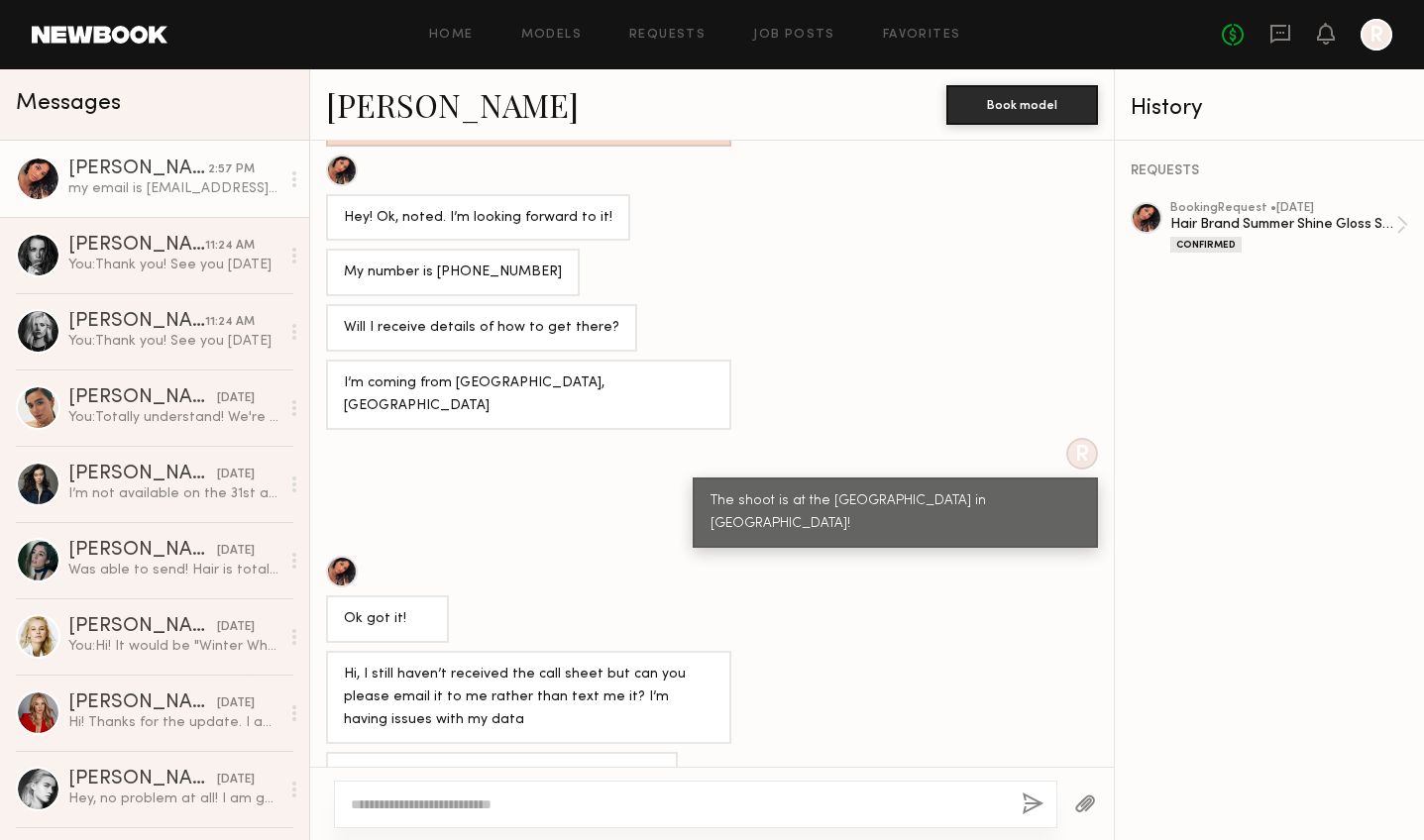 click on "Will I receive details of how to get there?" 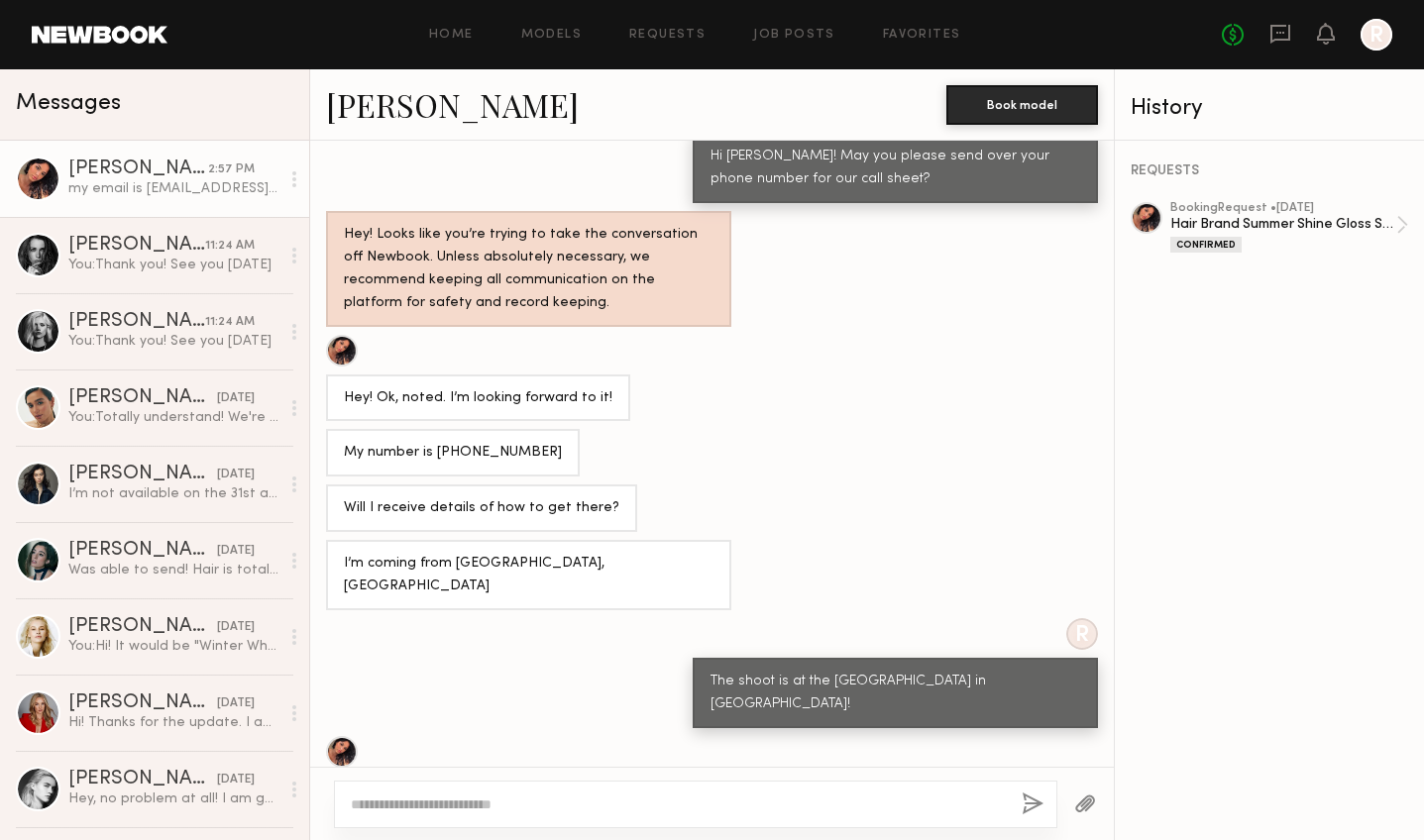 scroll, scrollTop: 330, scrollLeft: 0, axis: vertical 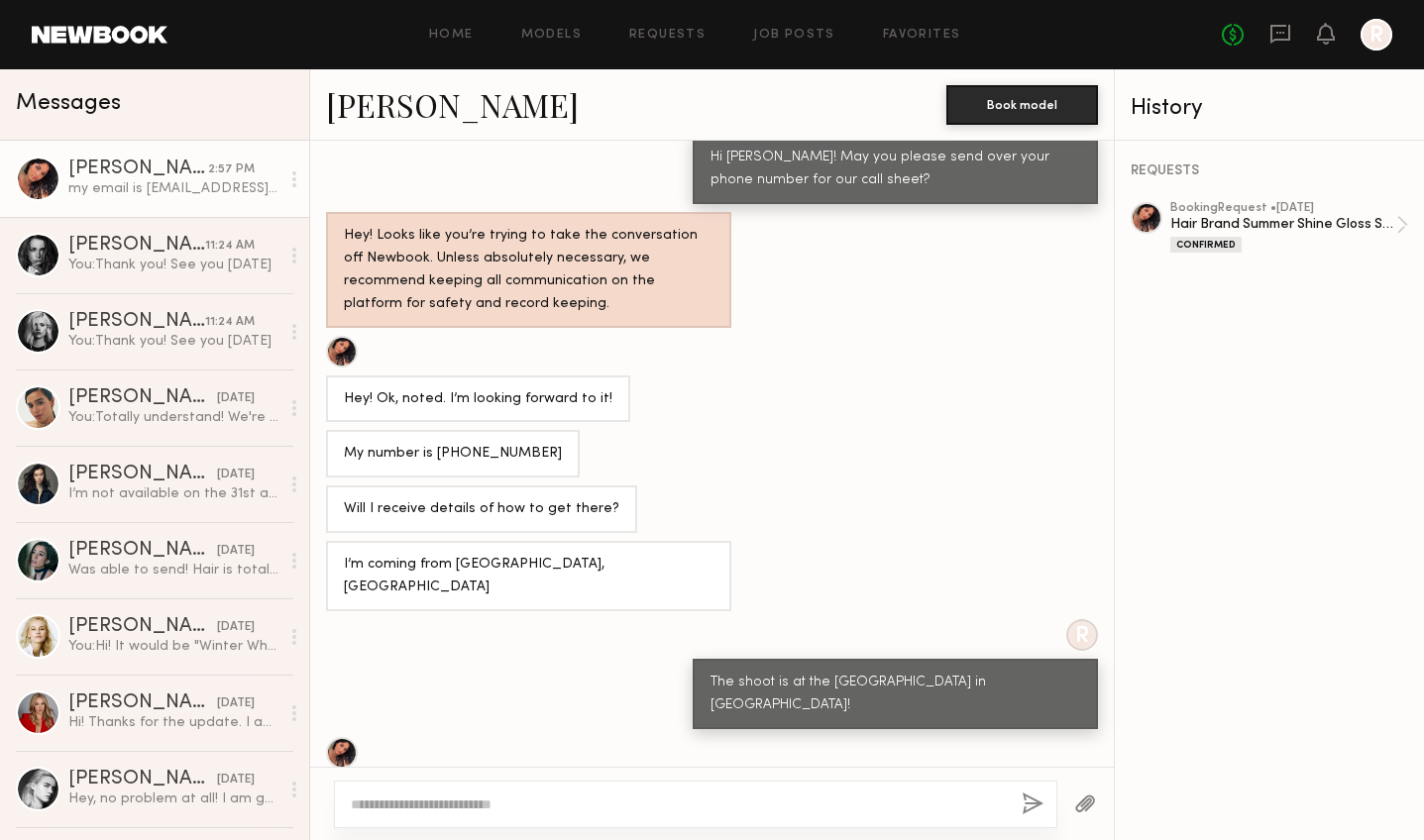 click on "Hey! Ok, noted. I’m looking forward to it!" 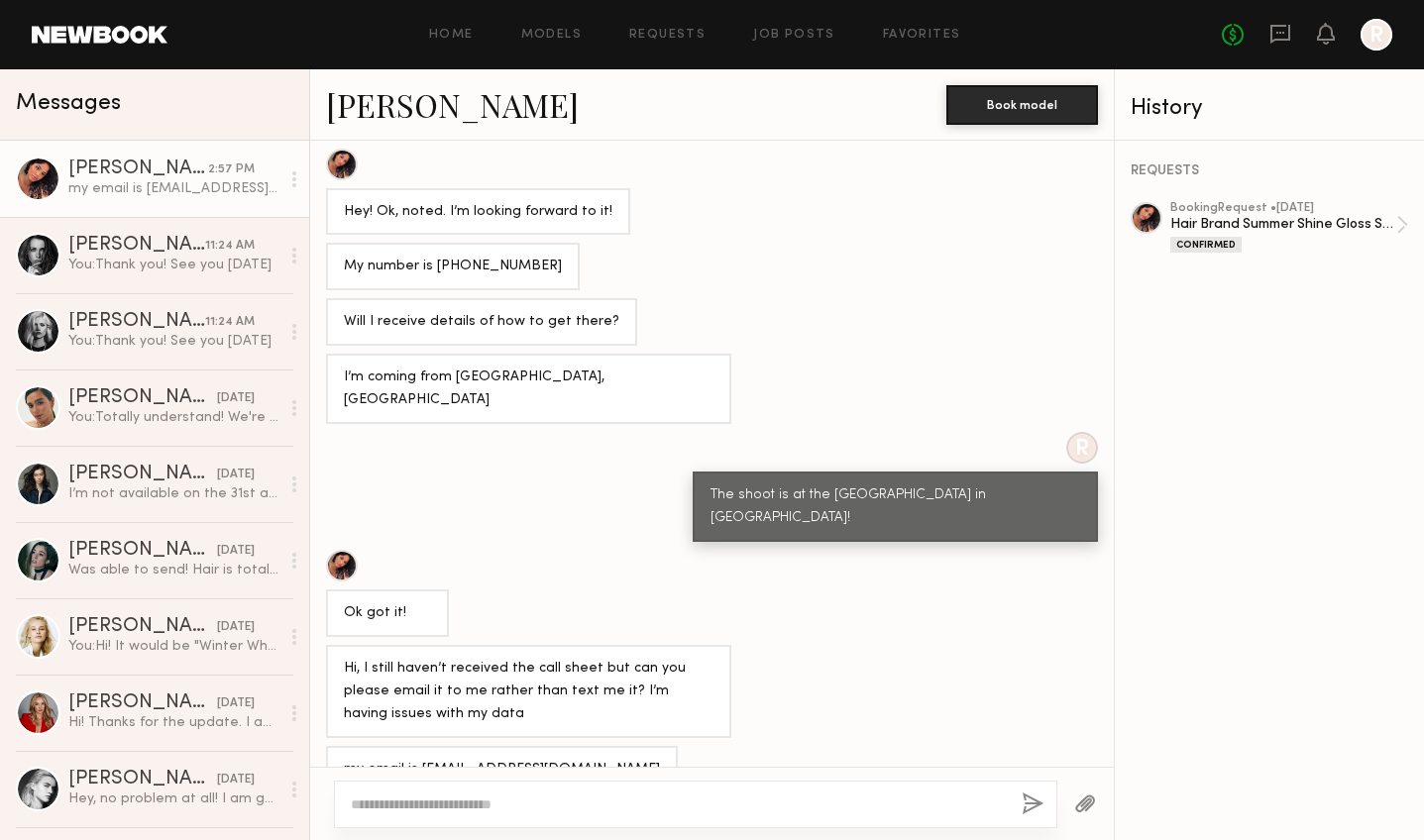click on "Loading R You can come with your hair natural, and natural/soft glam makeup! We have lowered the hours from 5 to 3, but have kept the higher hourly budget. We are so excited to work with you! :) Hi [PERSON_NAME]! May you please send over your phone number for our call sheet? Hey! Looks like you’re trying to take the conversation off Newbook. Unless absolutely necessary, we recommend keeping all communication on the platform for safety and record keeping. Hey! Ok, noted. I’m looking forward to it! My number is [PHONE_NUMBER] Will I receive details of how to get there? I’m coming from [GEOGRAPHIC_DATA], [GEOGRAPHIC_DATA] R The shoot is at the [GEOGRAPHIC_DATA] in [GEOGRAPHIC_DATA]! Ok got it! Hi, I still haven’t received the call sheet but can you please email it to me rather than text me it? I’m having issues with my data my email is [EMAIL_ADDRESS][DOMAIN_NAME]" 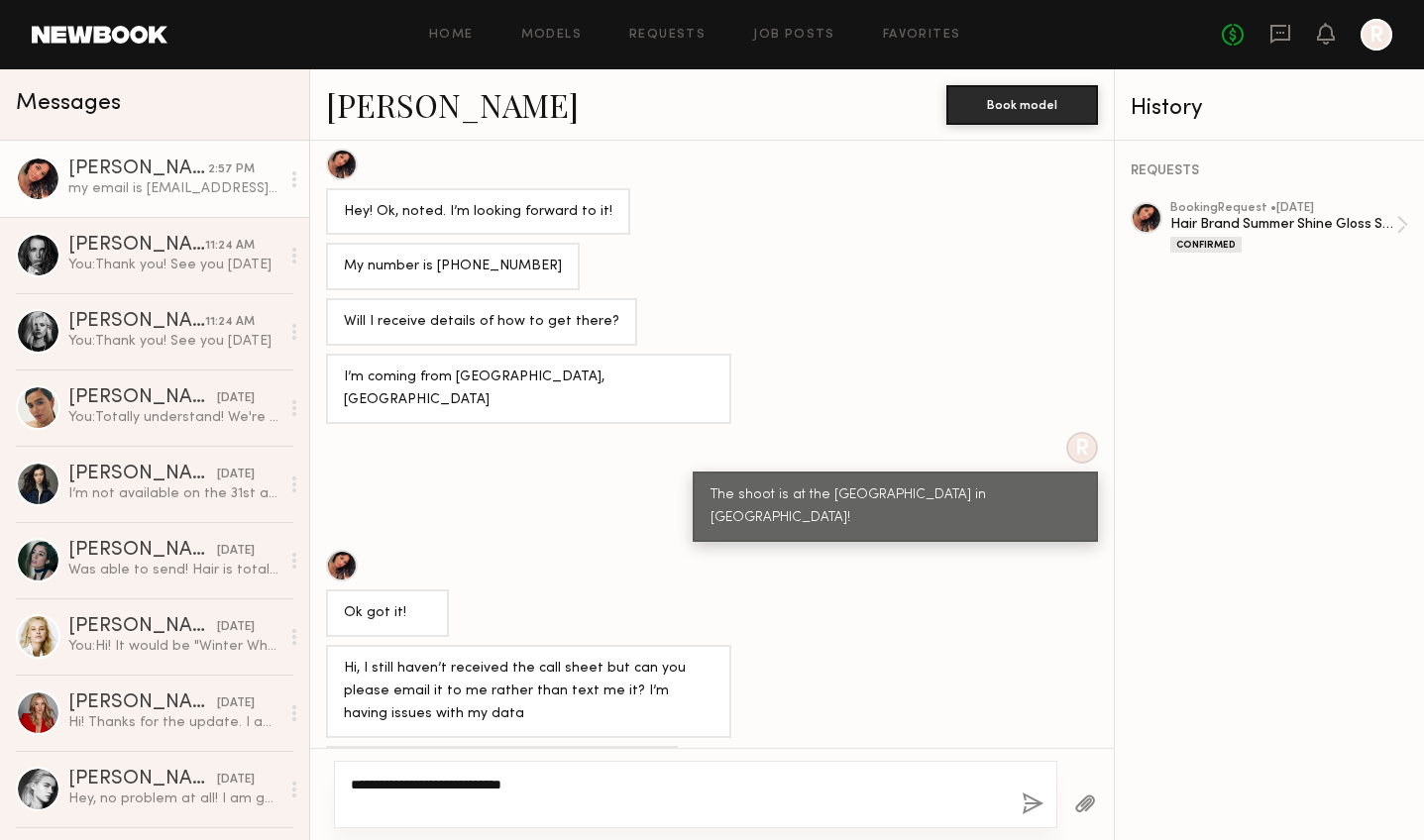 type on "**********" 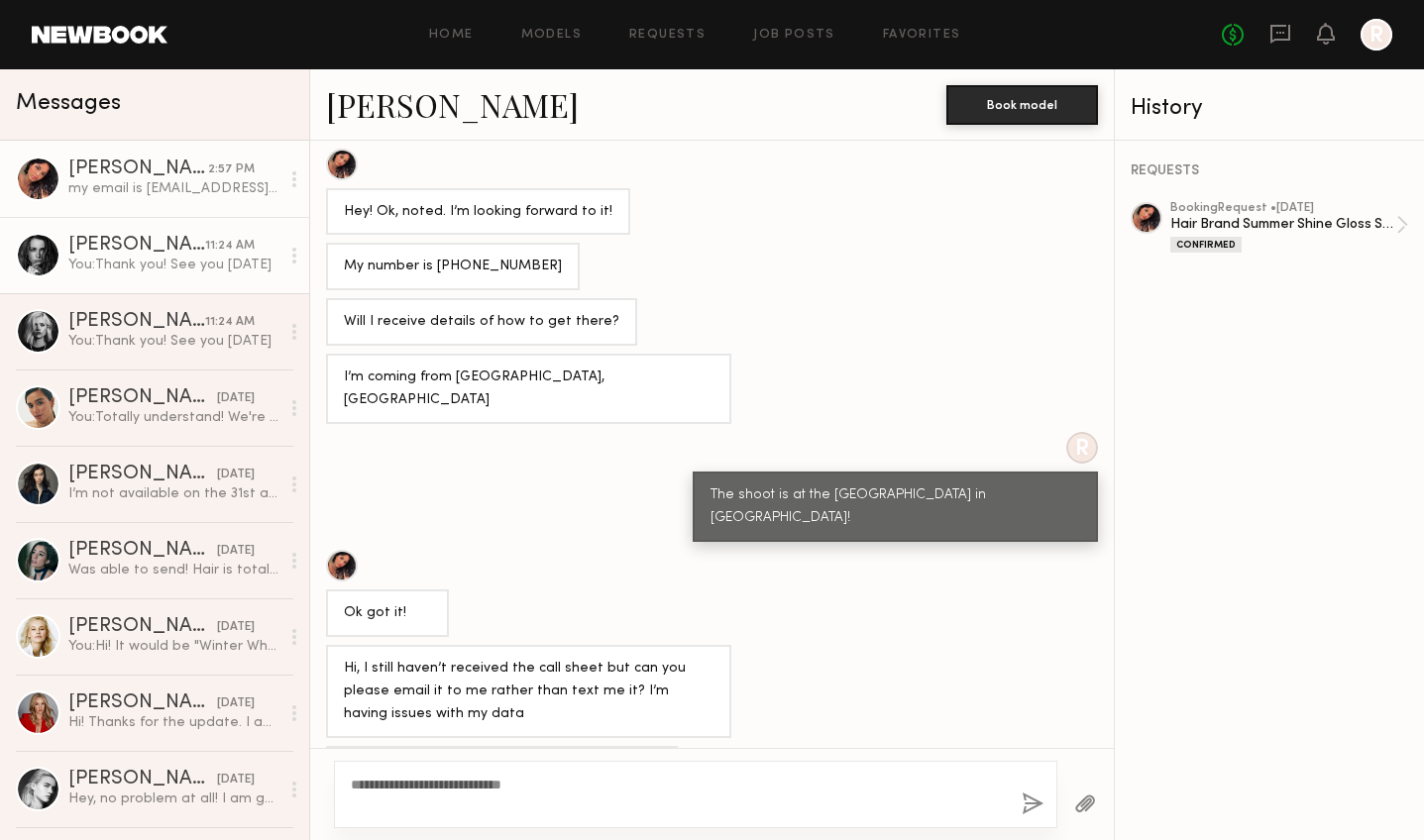 click on "You:  Thank you! See you [DATE]" 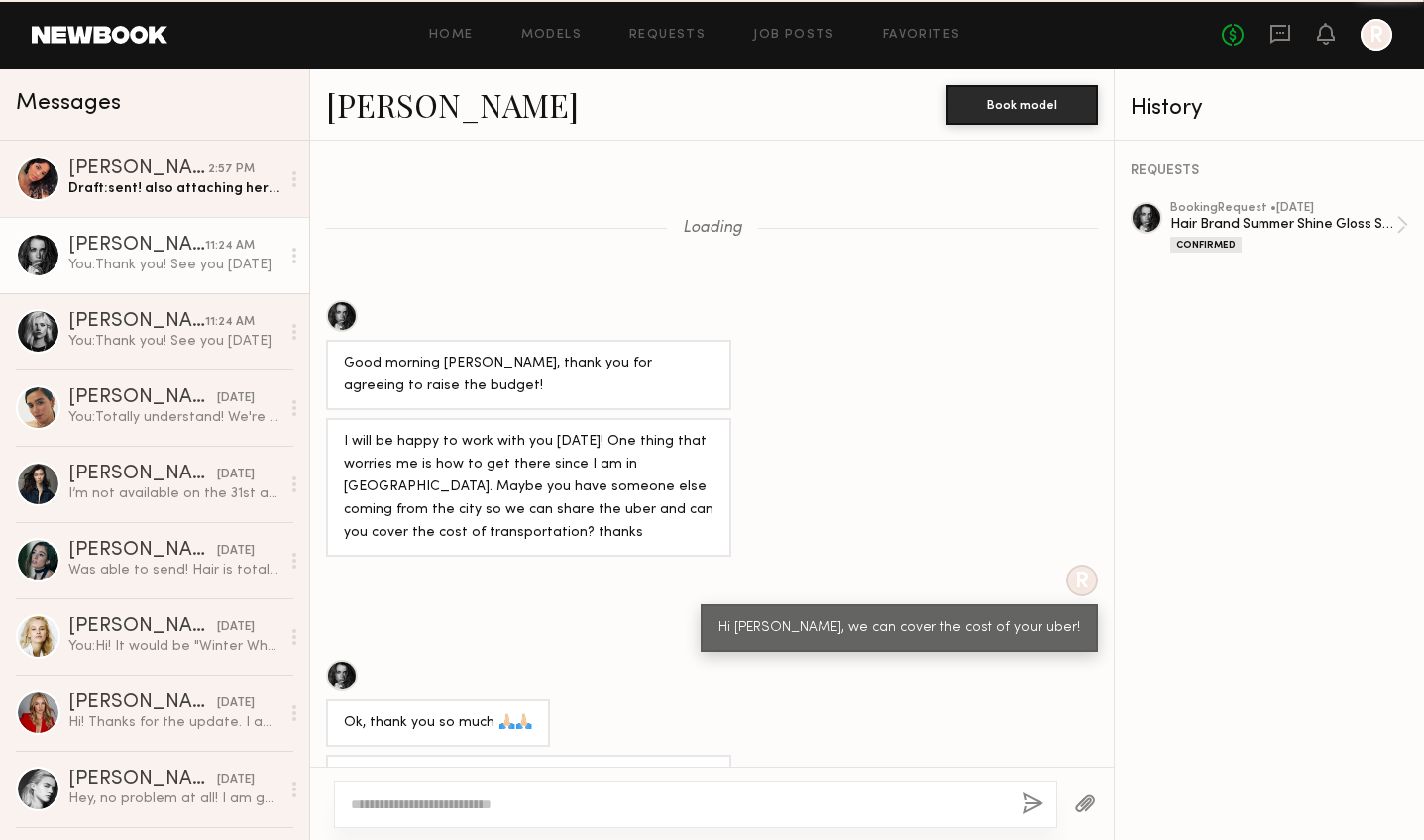 scroll, scrollTop: 693, scrollLeft: 0, axis: vertical 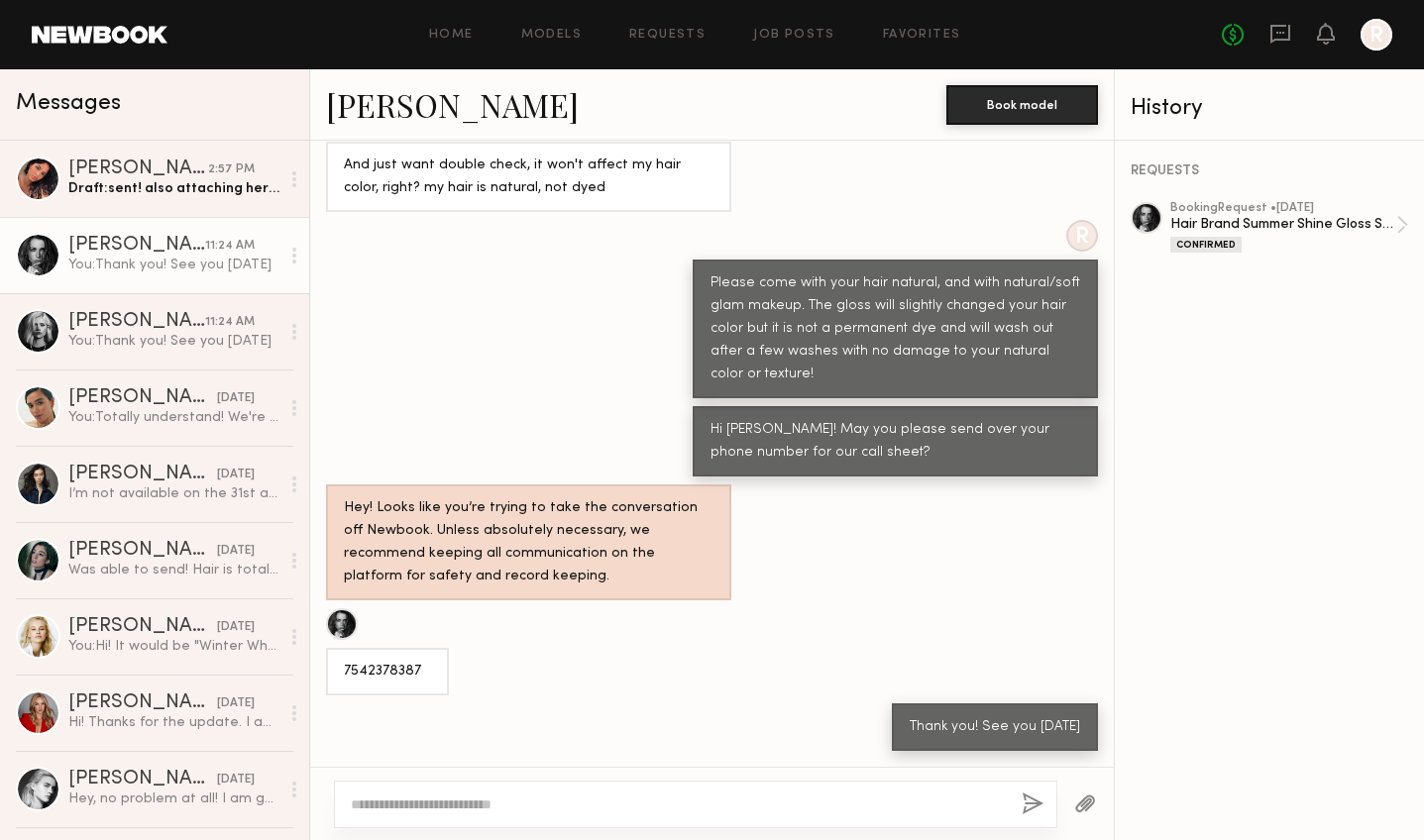 click 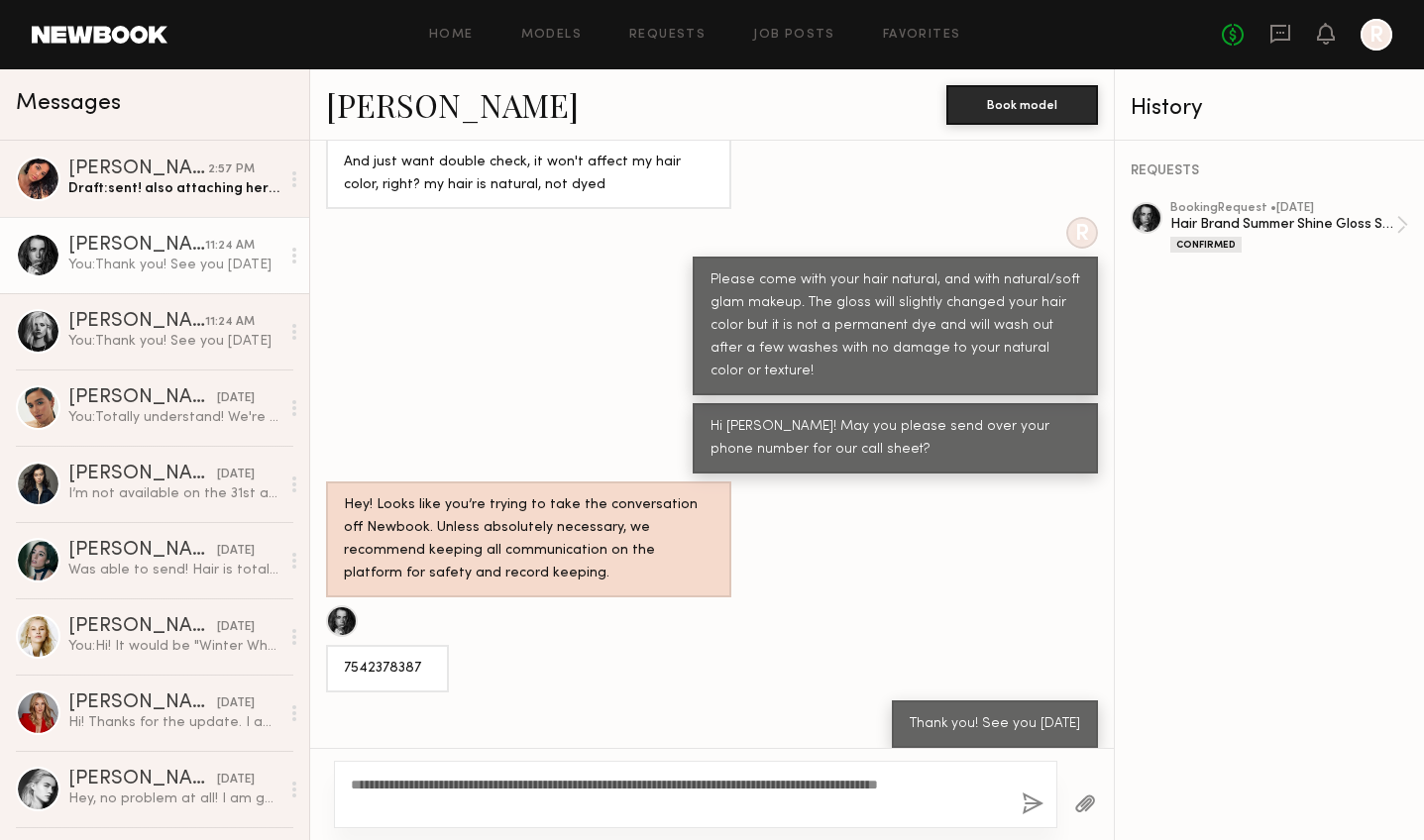 click on "**********" 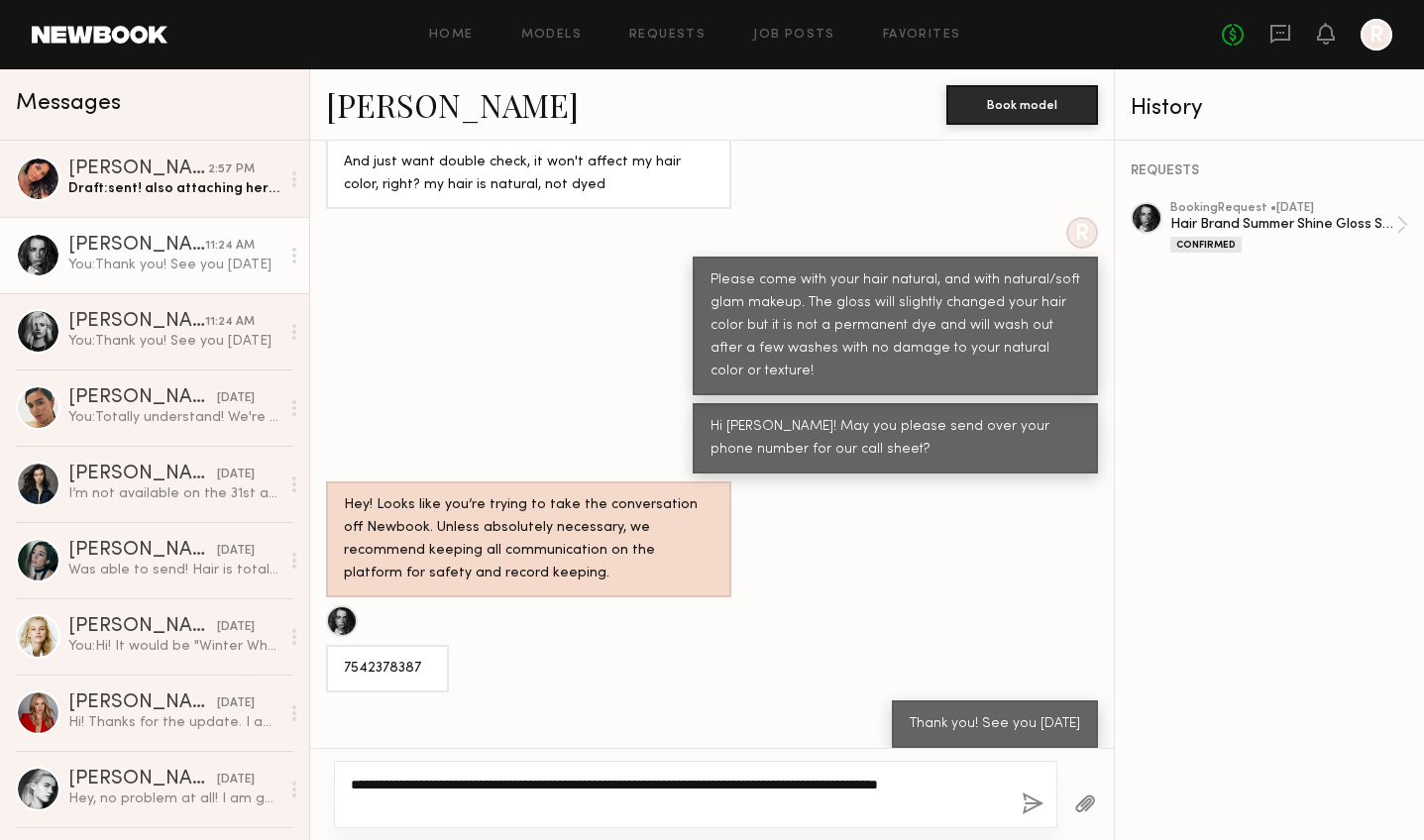 click on "**********" 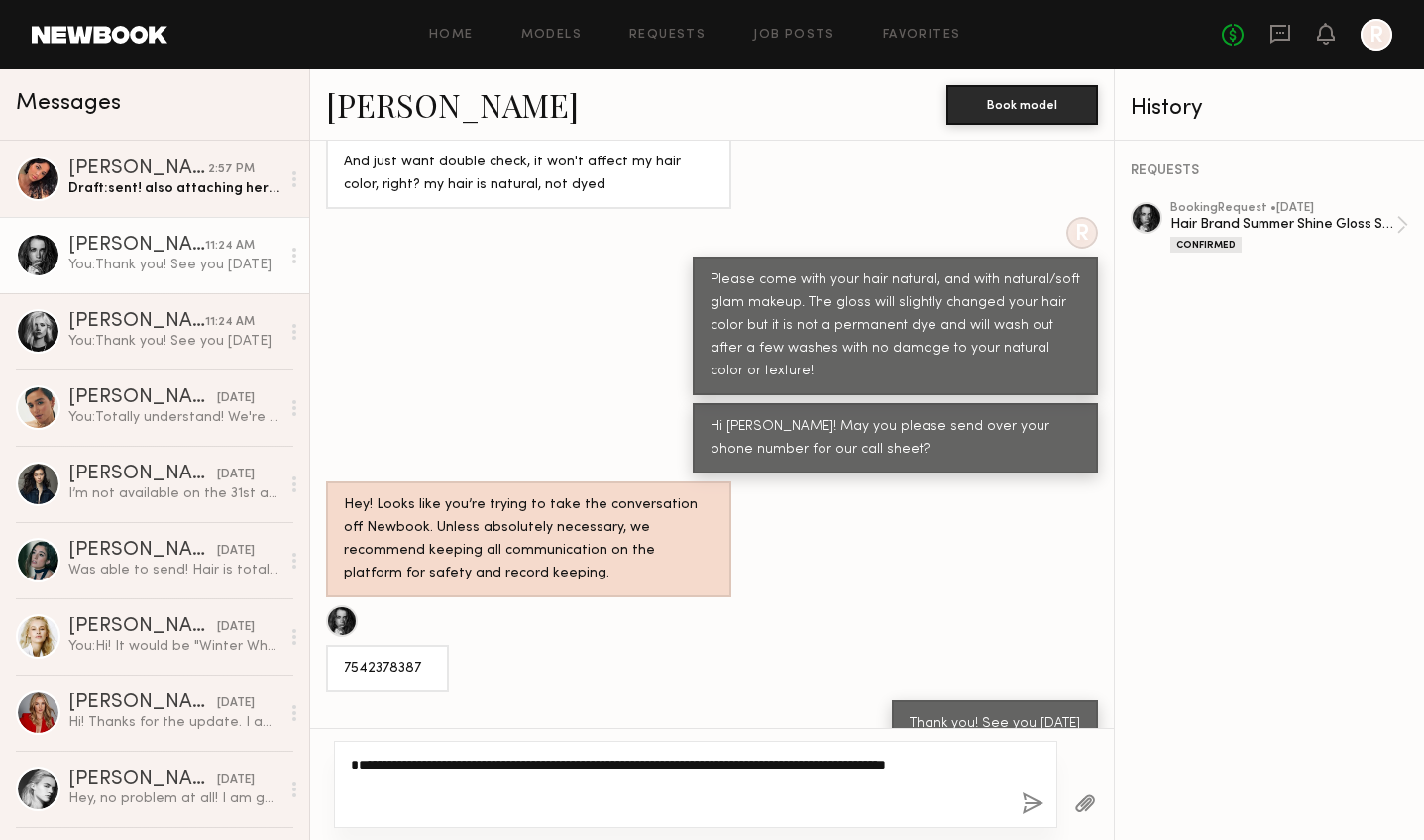 click on "**********" 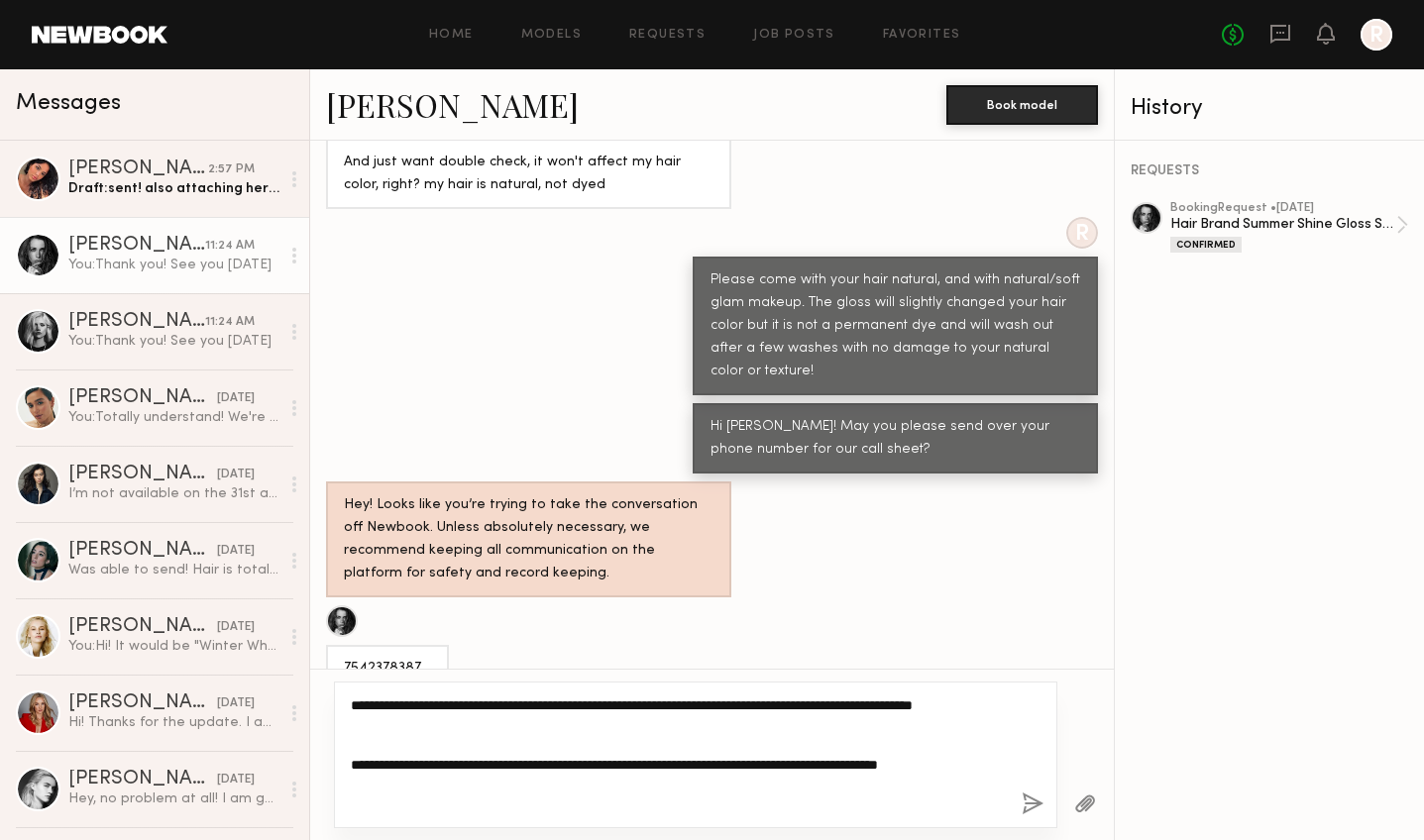 paste on "**********" 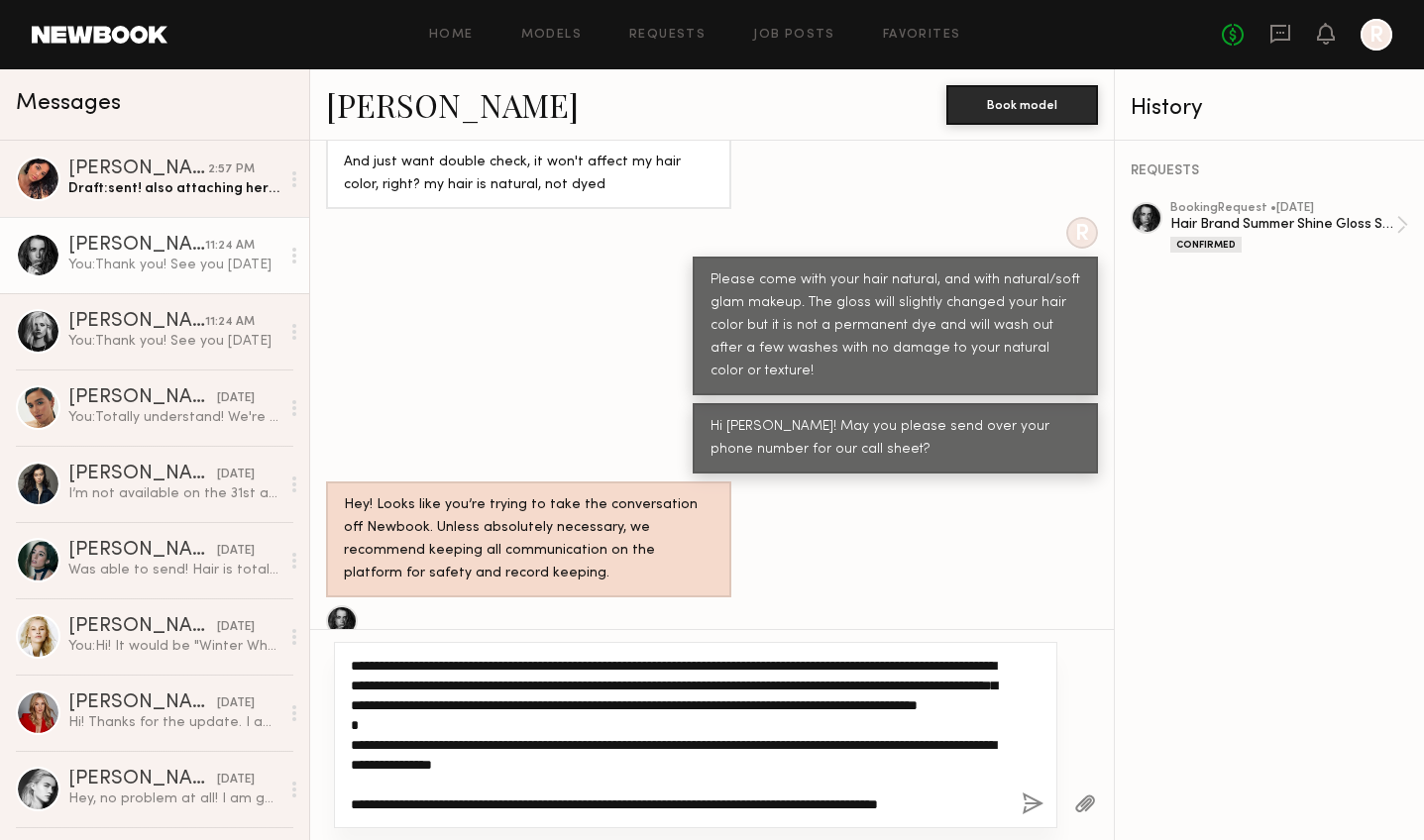 scroll, scrollTop: 119, scrollLeft: 0, axis: vertical 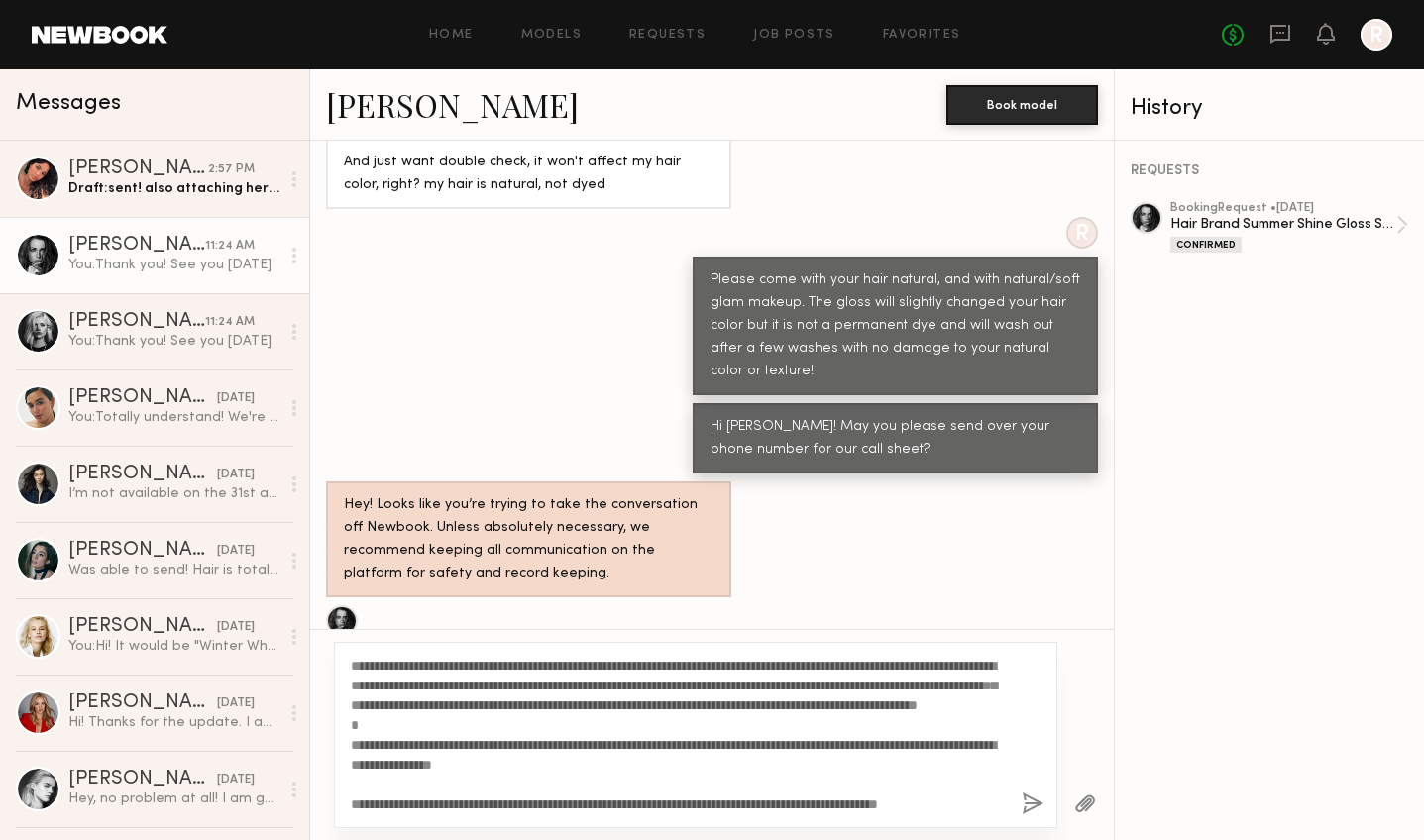 click 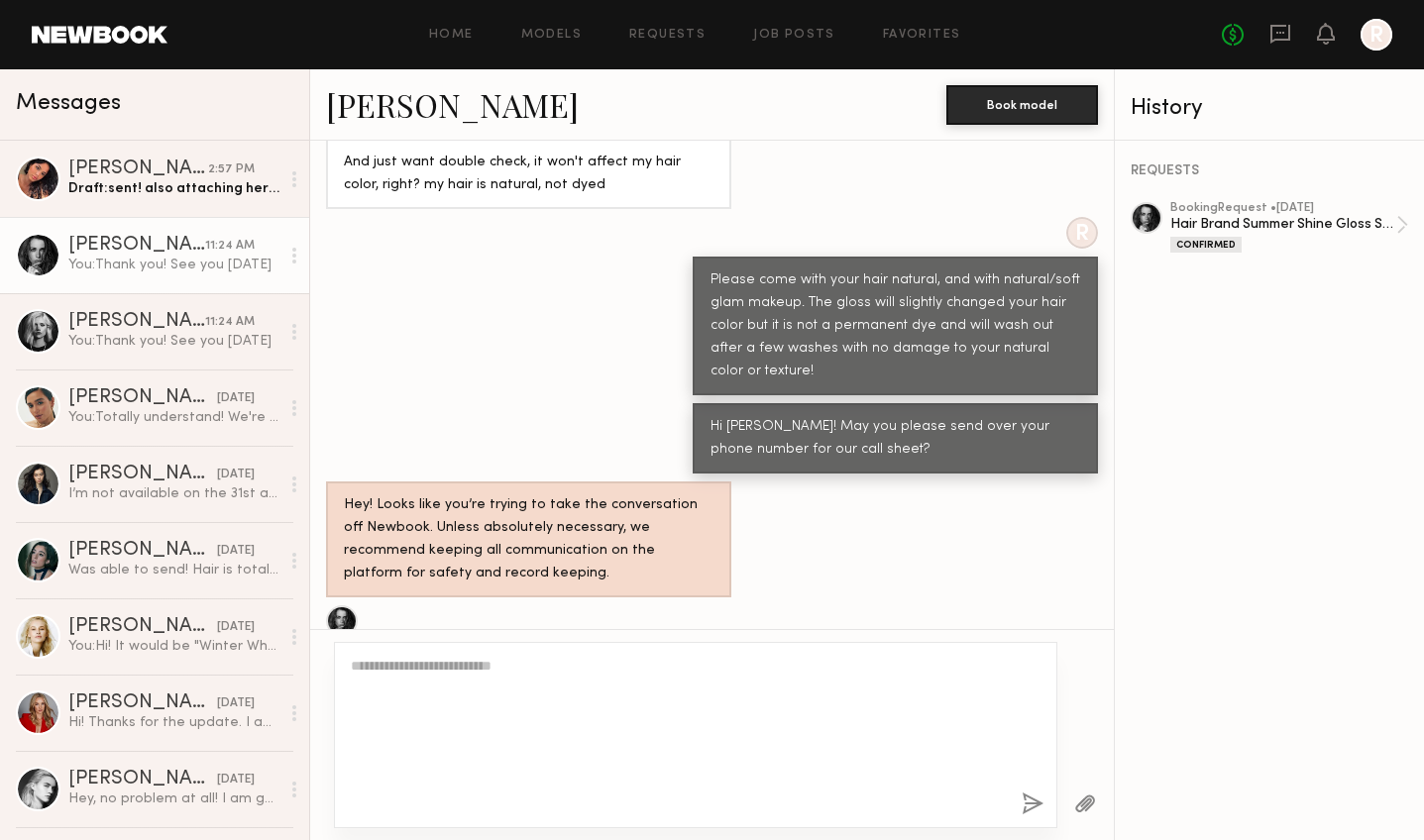 scroll, scrollTop: 1329, scrollLeft: 0, axis: vertical 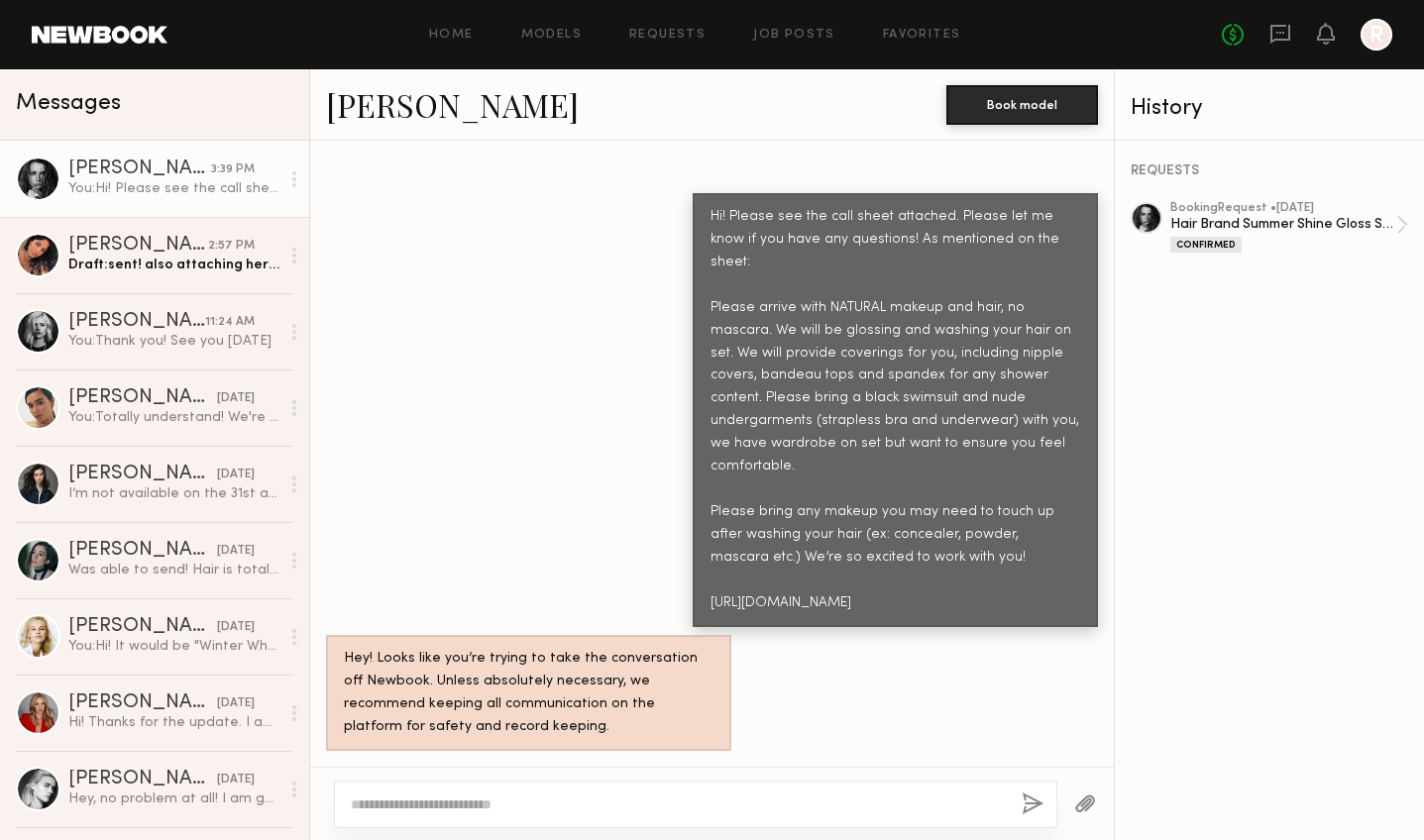 click on "Hey! Looks like you’re trying to take the conversation off Newbook. Unless absolutely necessary, we recommend keeping all communication on the platform for safety and record keeping." 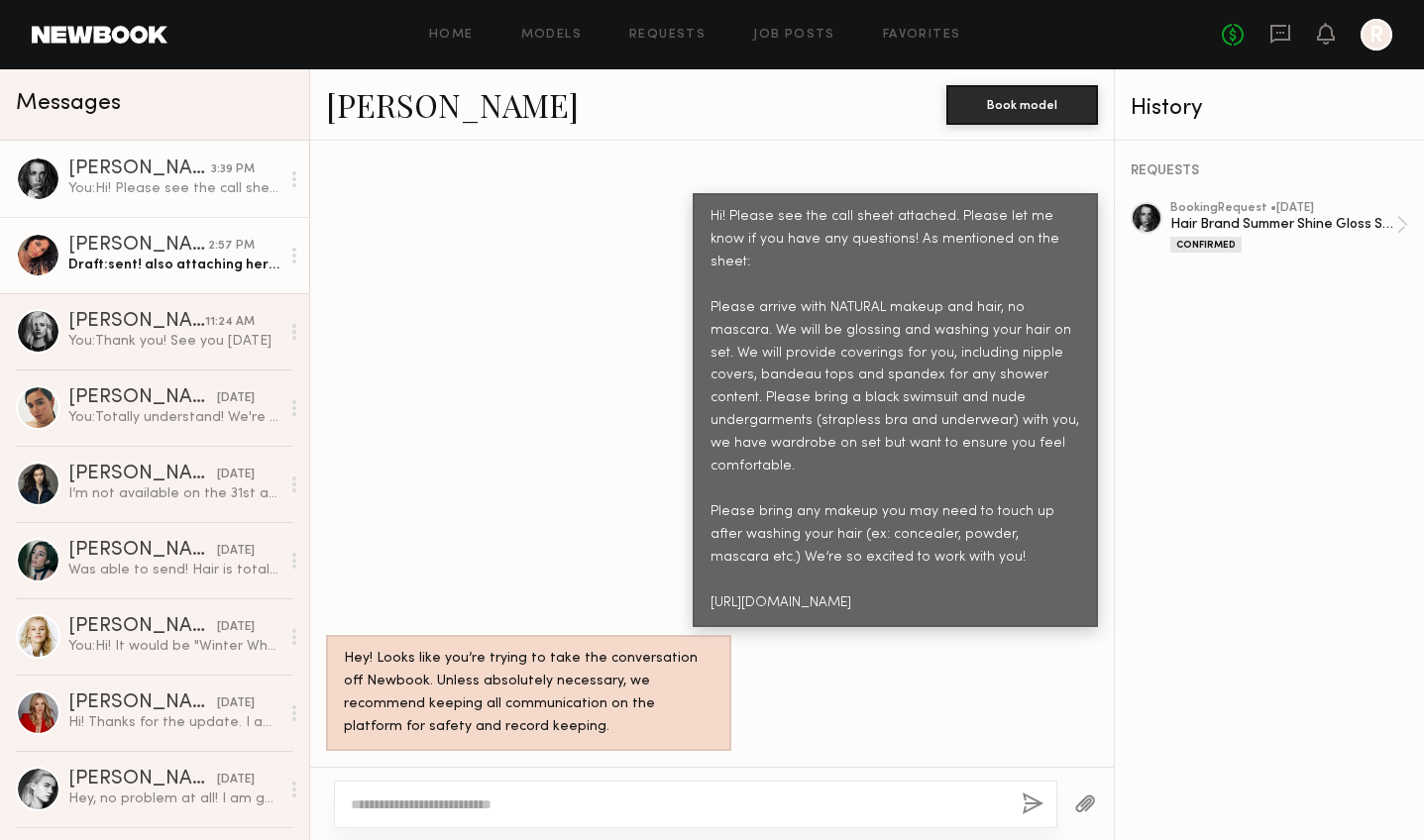 click on "Draft:  sent! also attaching here :)" 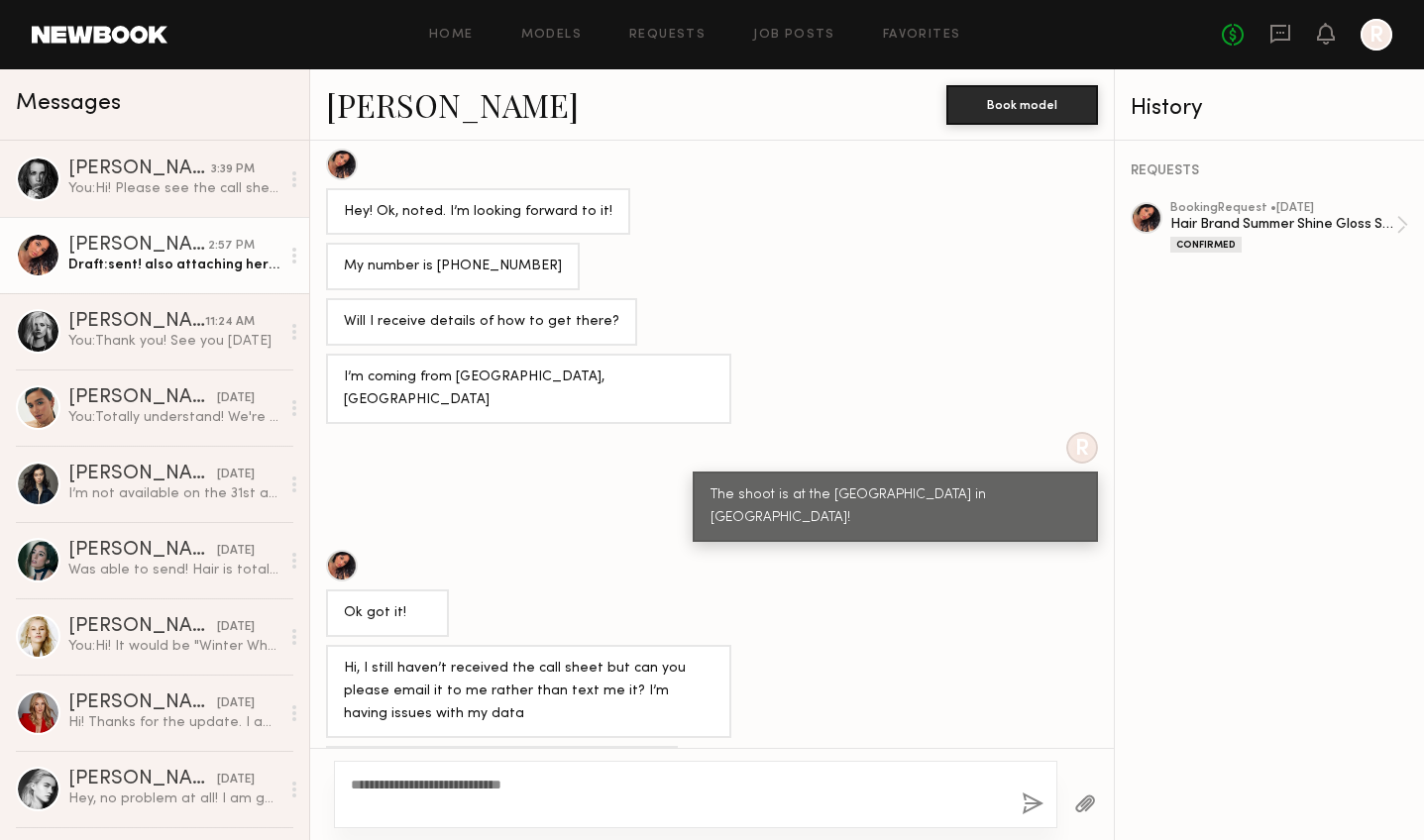 scroll, scrollTop: 536, scrollLeft: 0, axis: vertical 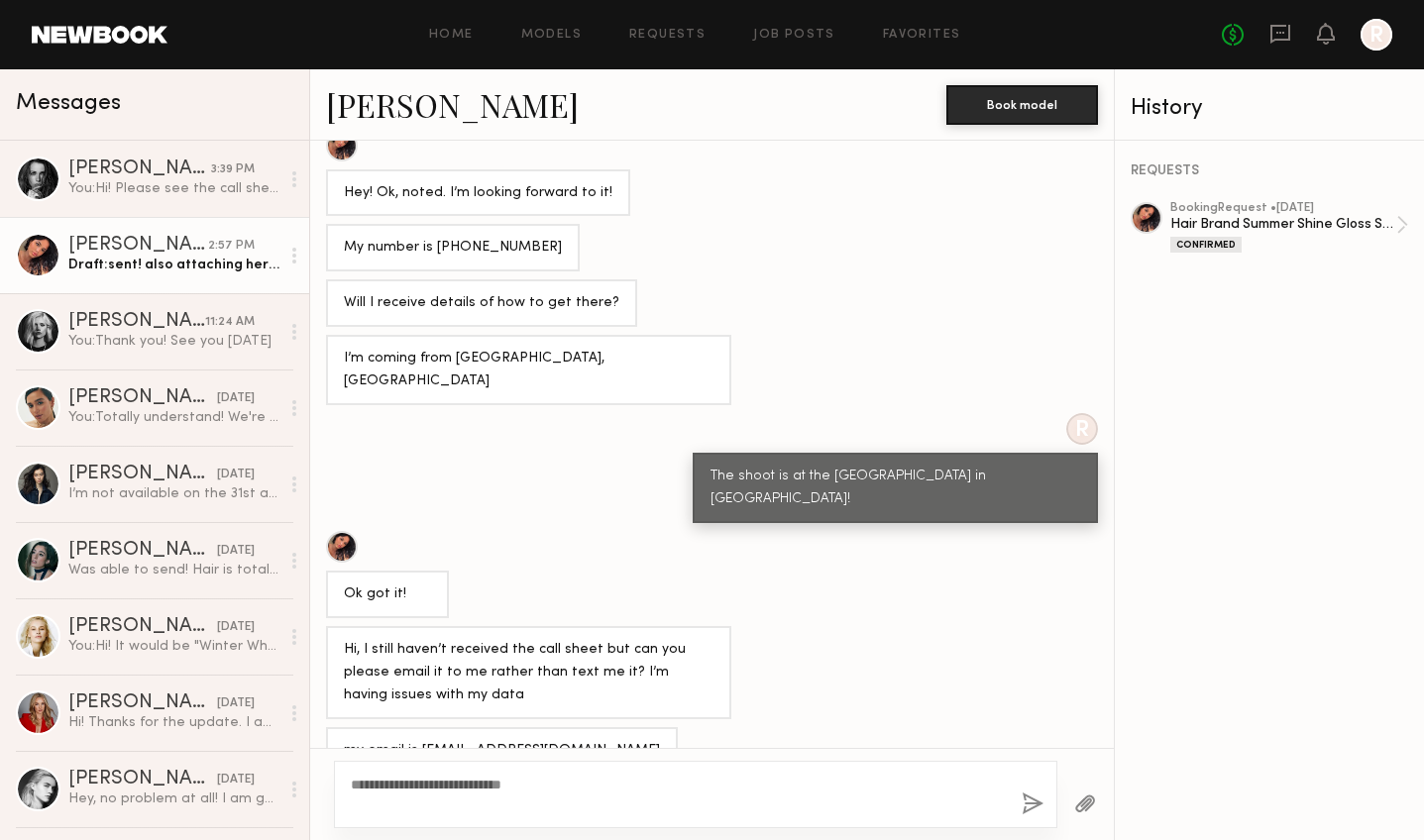 click on "**********" 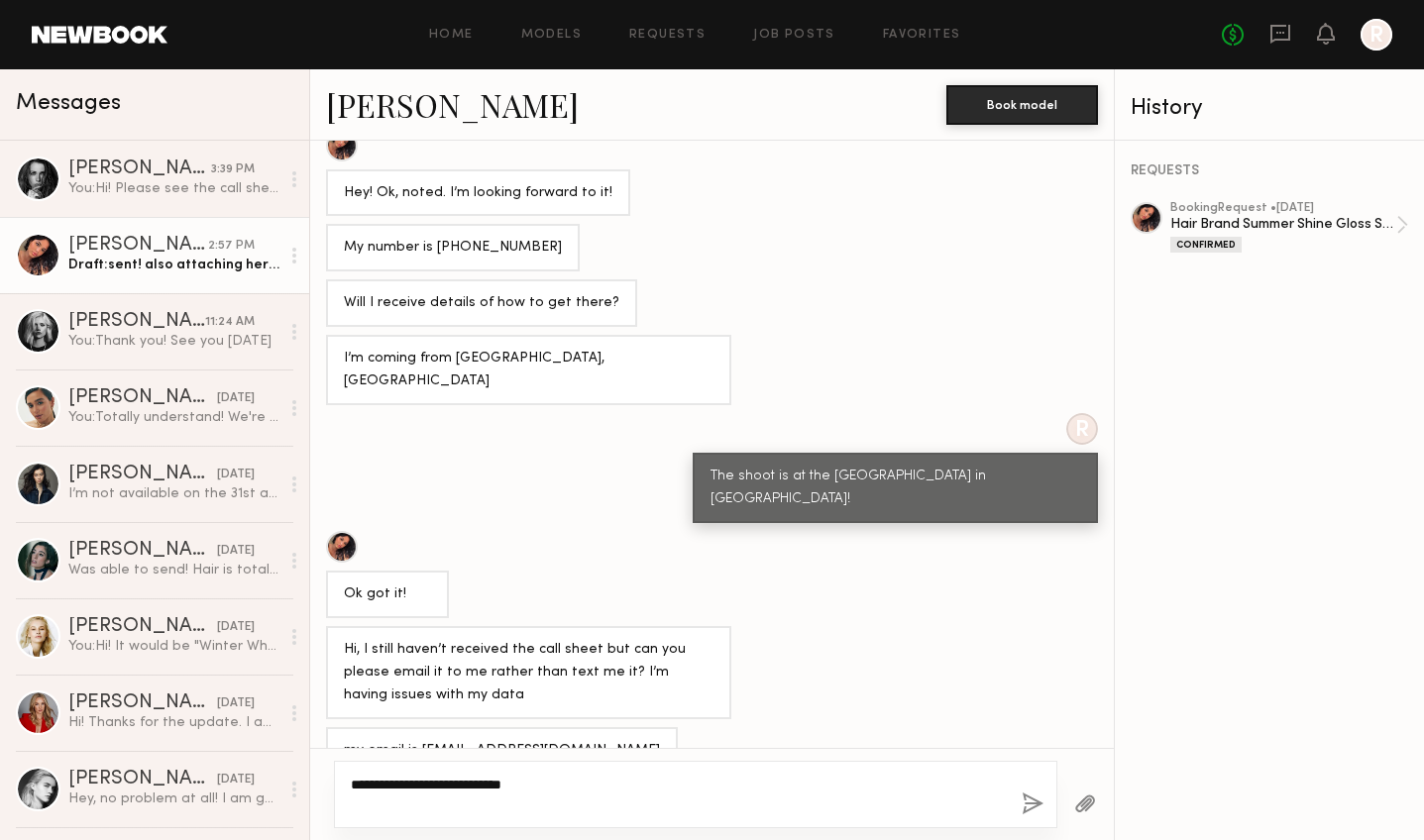 click on "**********" 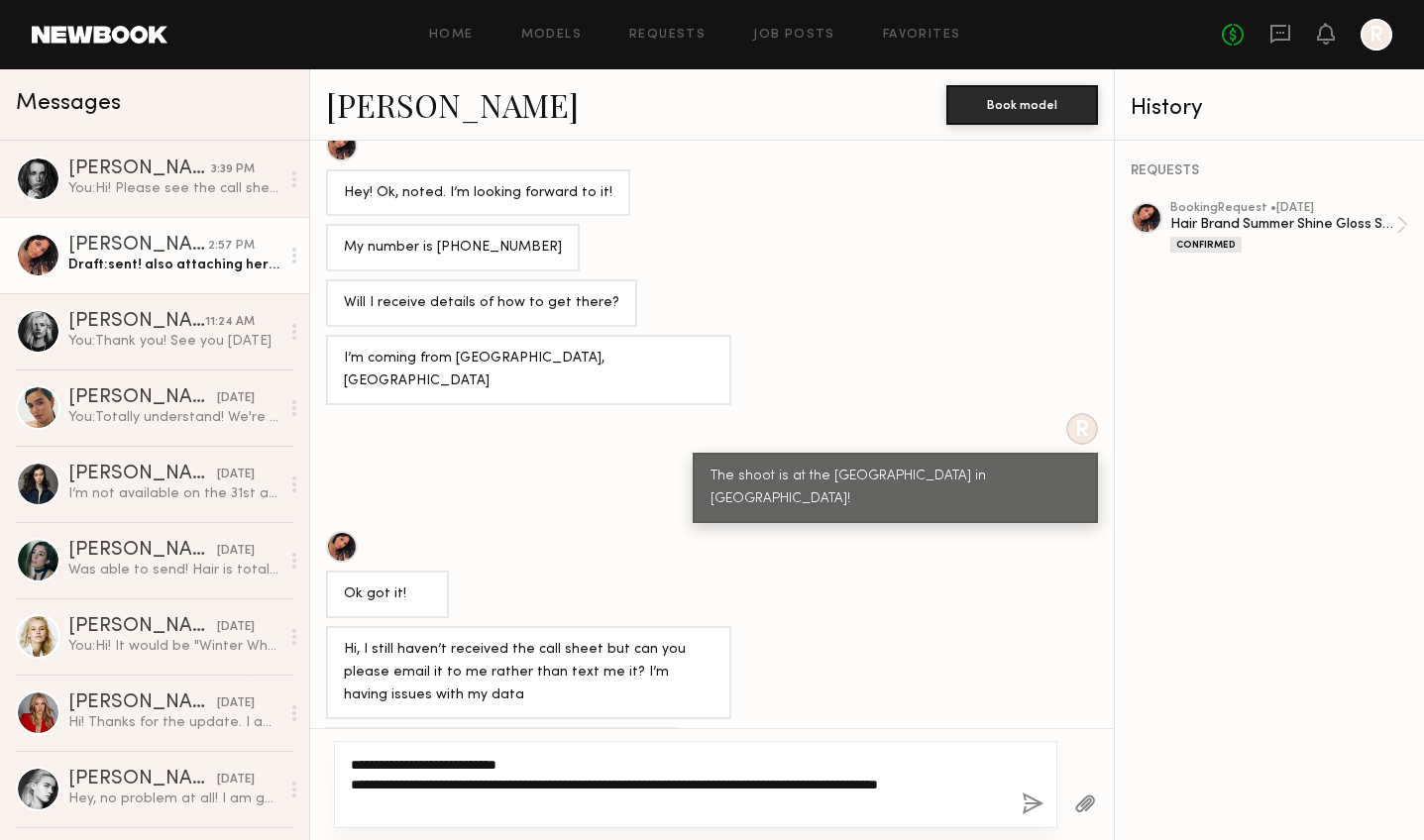 type on "**********" 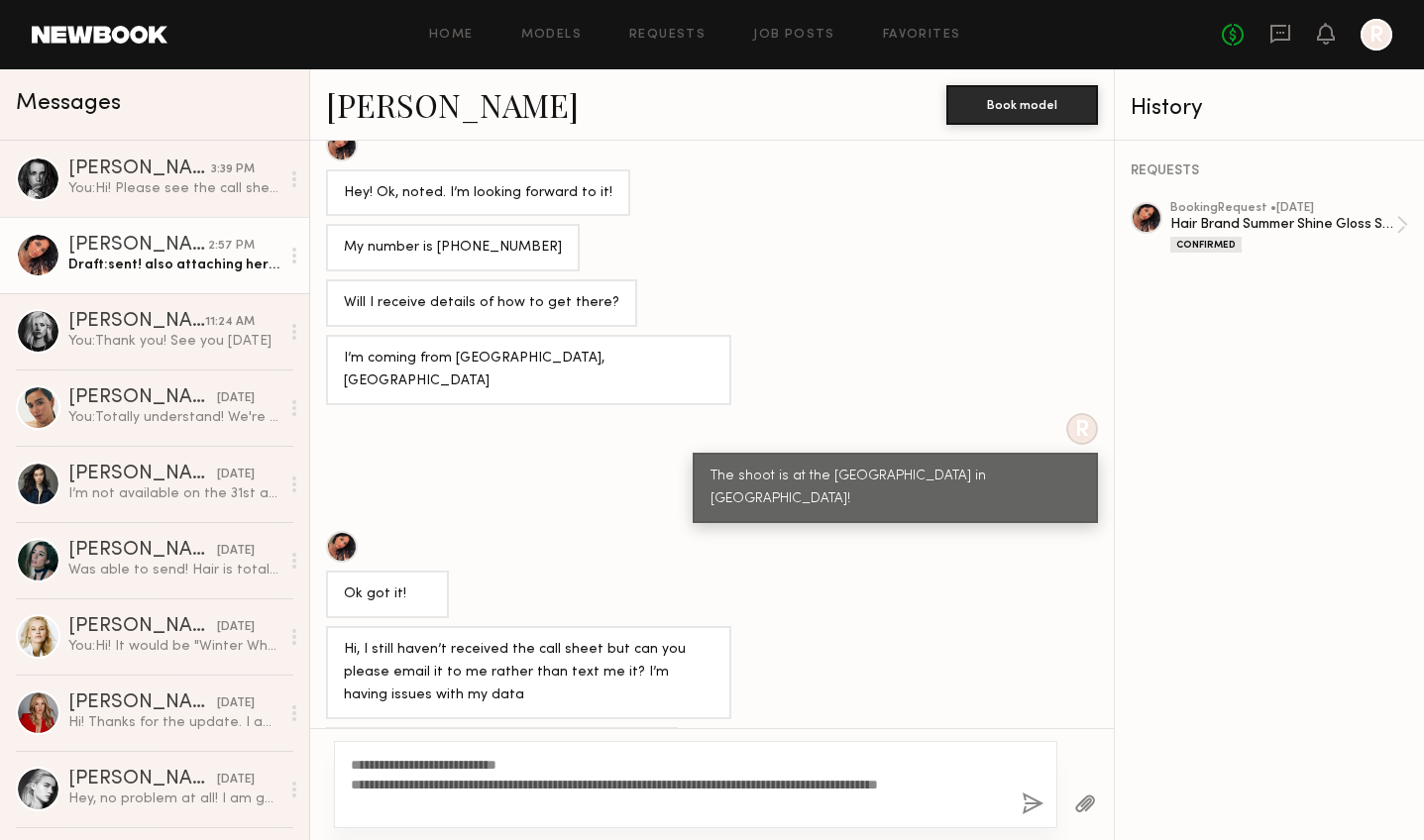 click 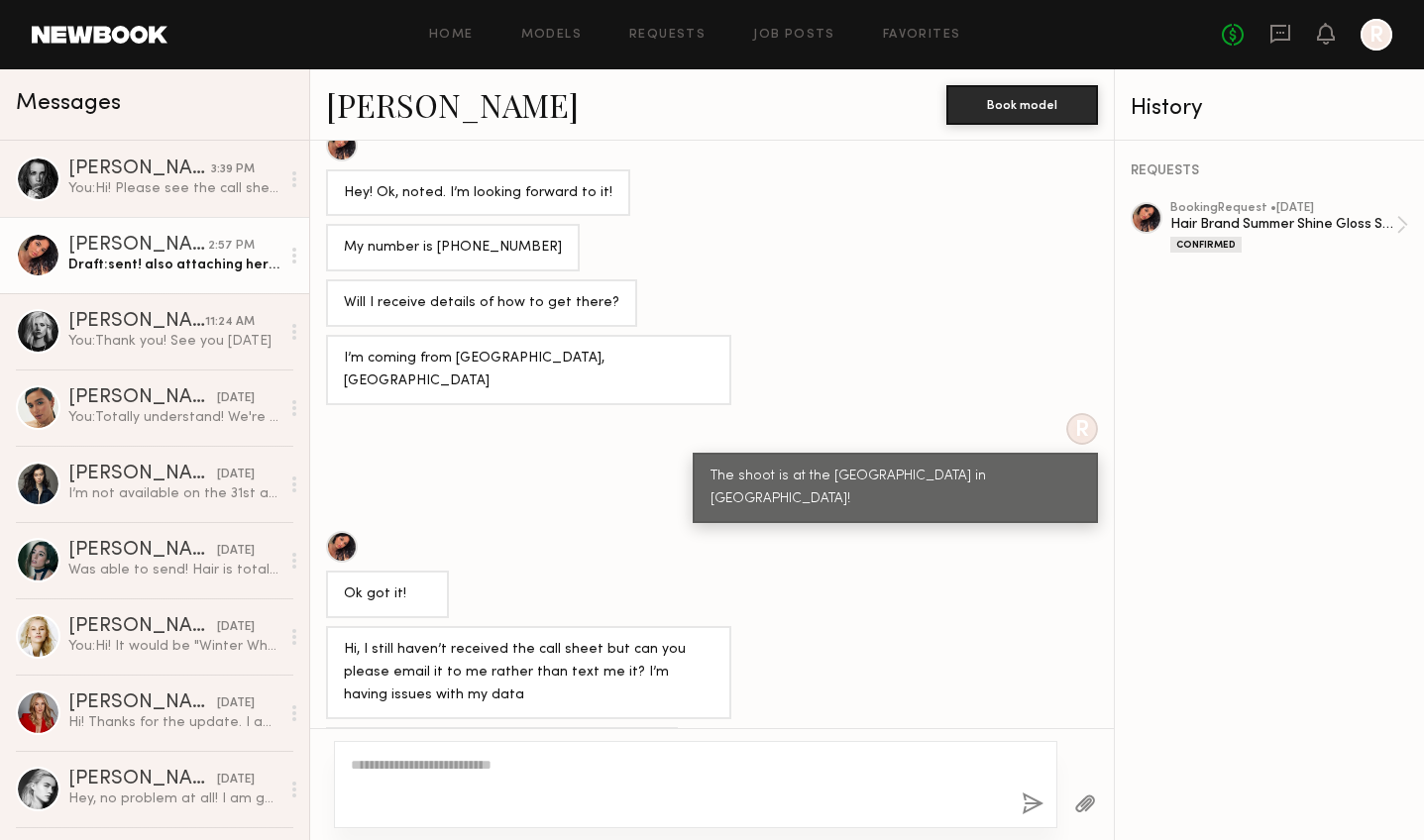 scroll, scrollTop: 795, scrollLeft: 0, axis: vertical 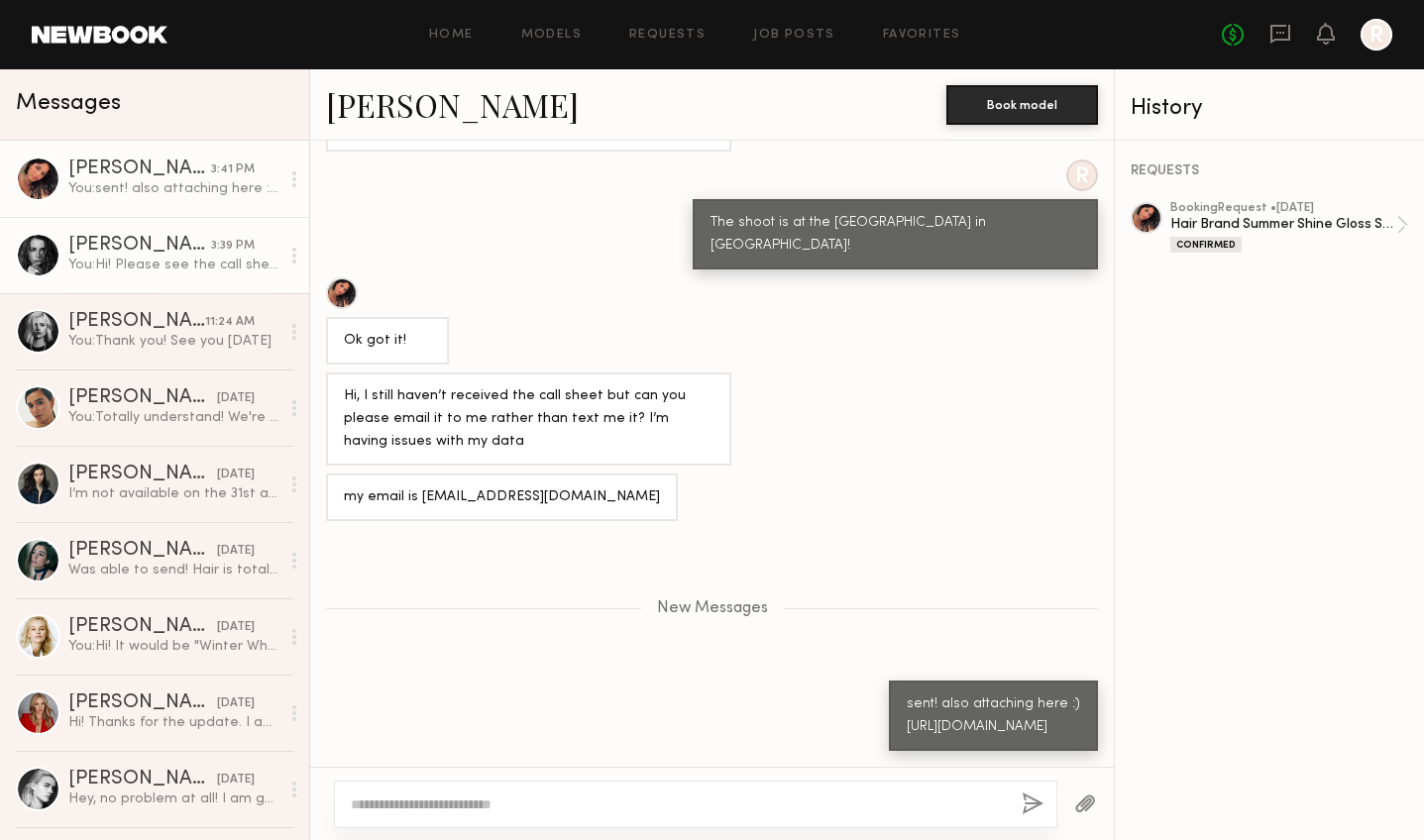 click on "[PERSON_NAME]" 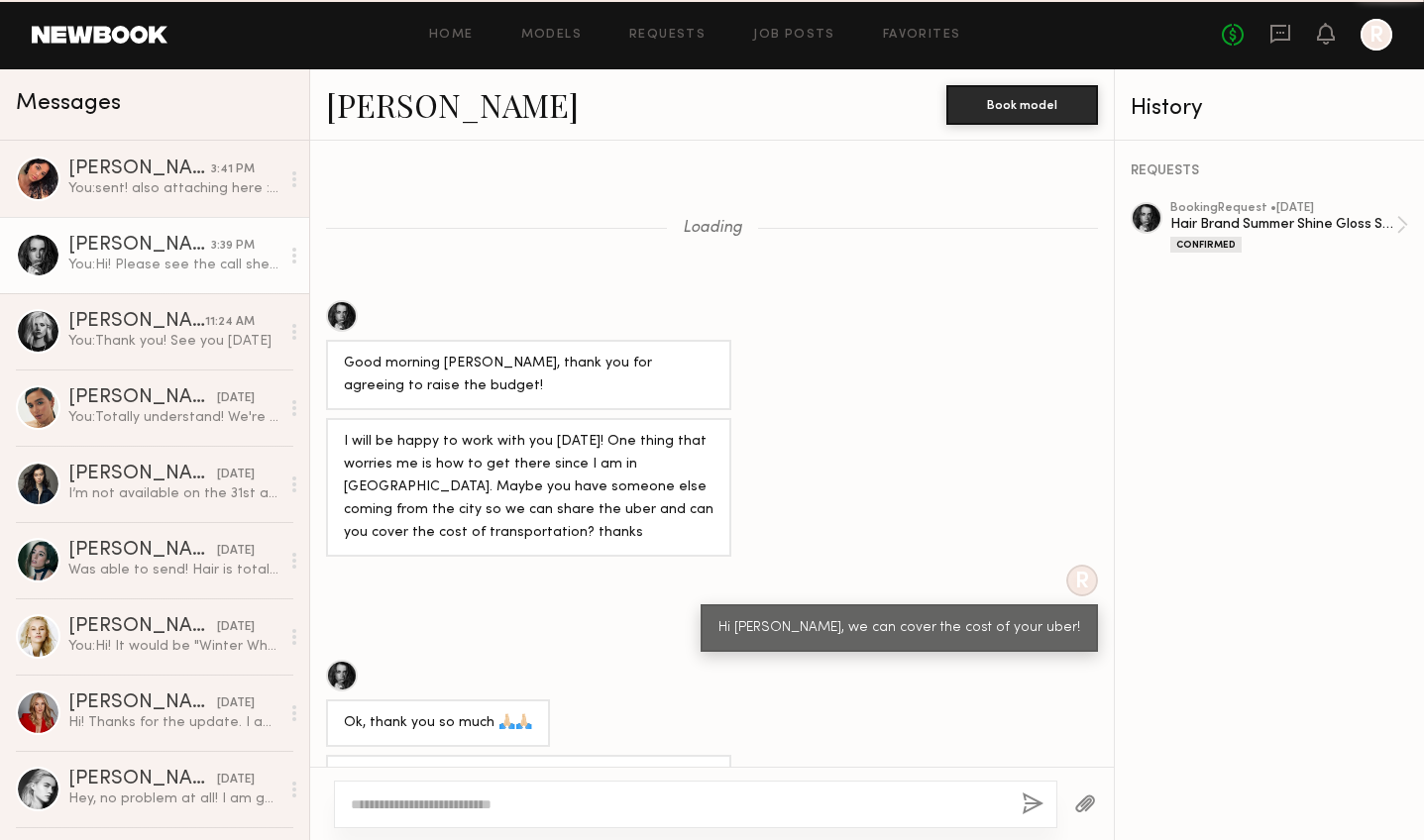 scroll, scrollTop: 1299, scrollLeft: 0, axis: vertical 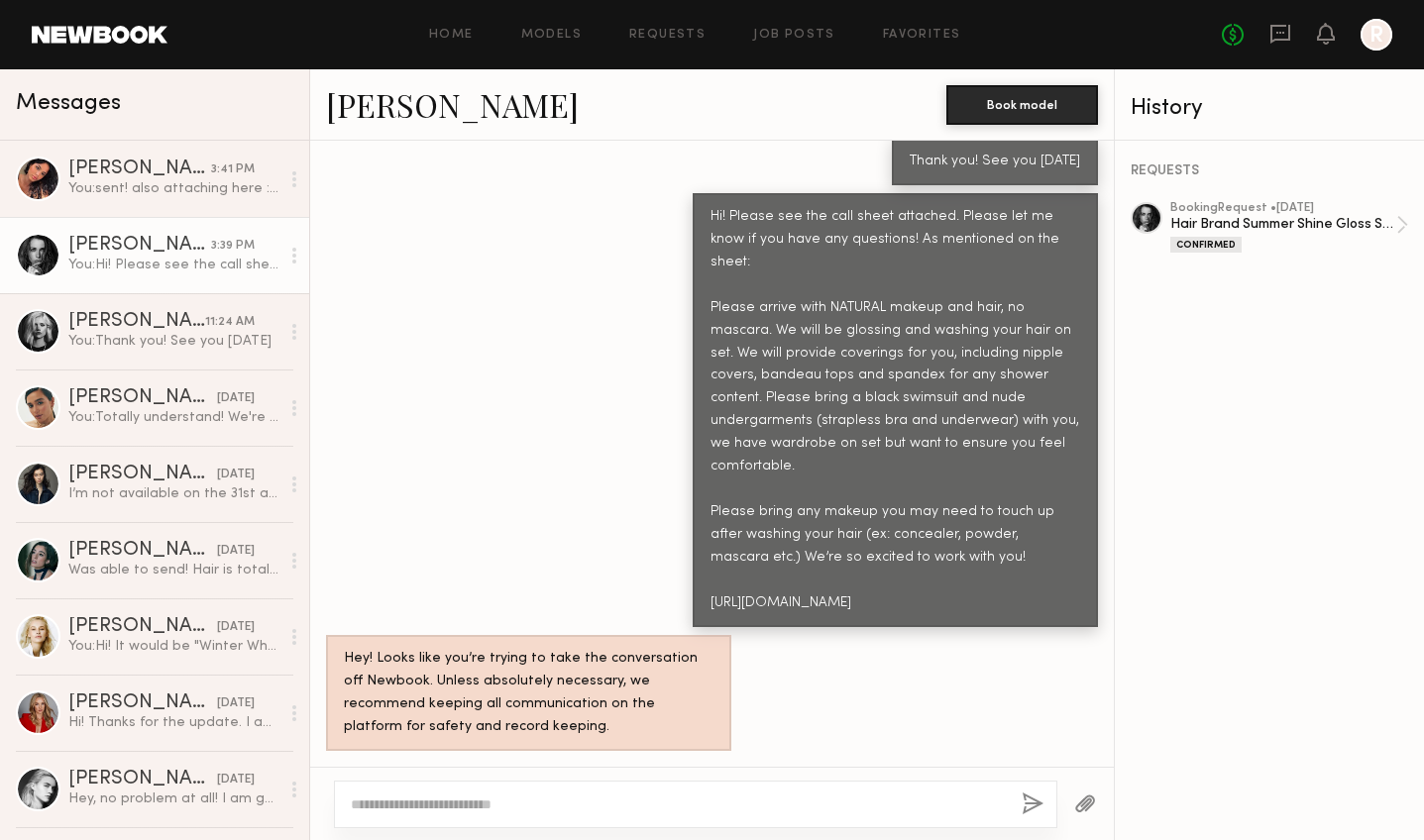 drag, startPoint x: 992, startPoint y: 603, endPoint x: 692, endPoint y: 208, distance: 496.00907 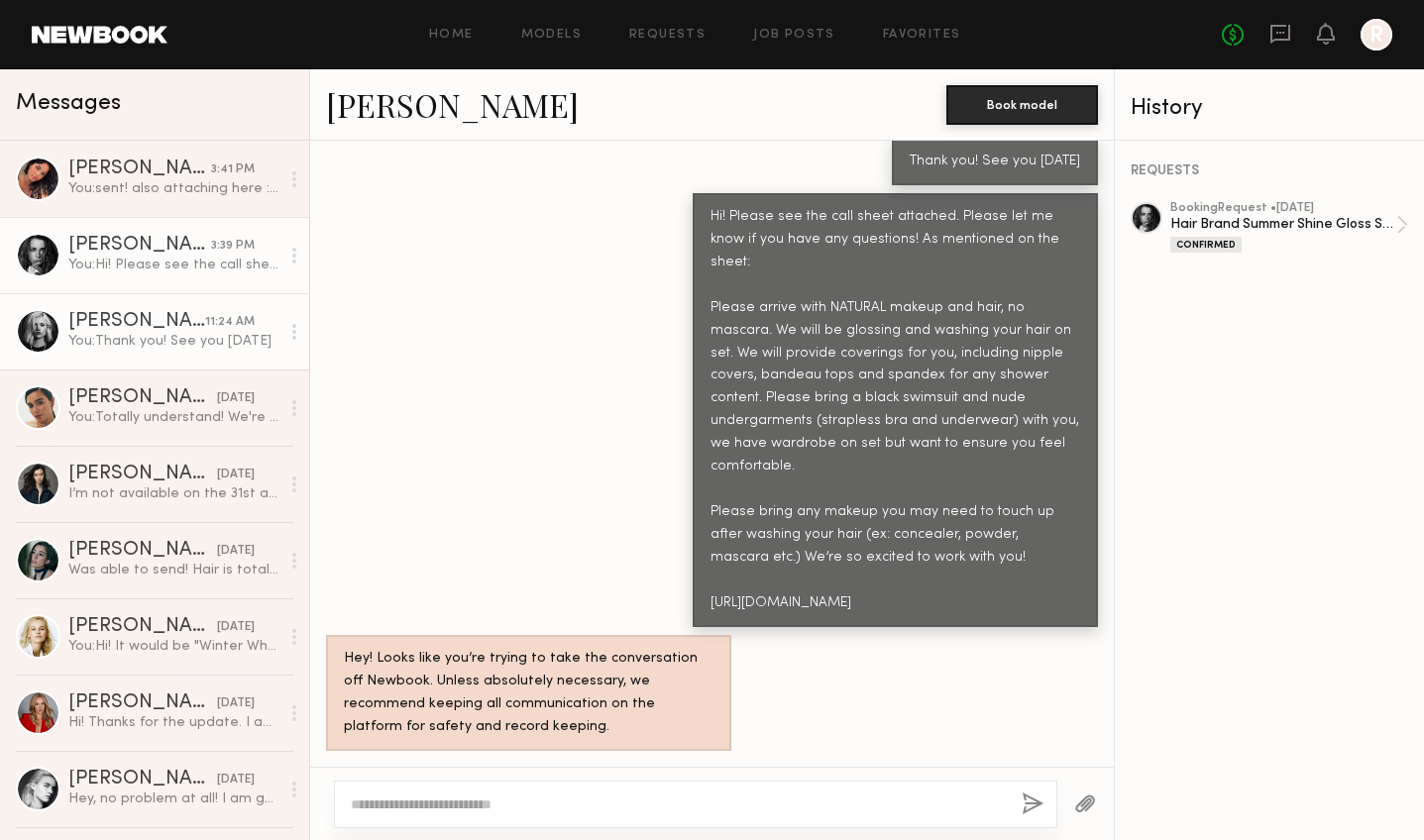 click on "[PERSON_NAME]" 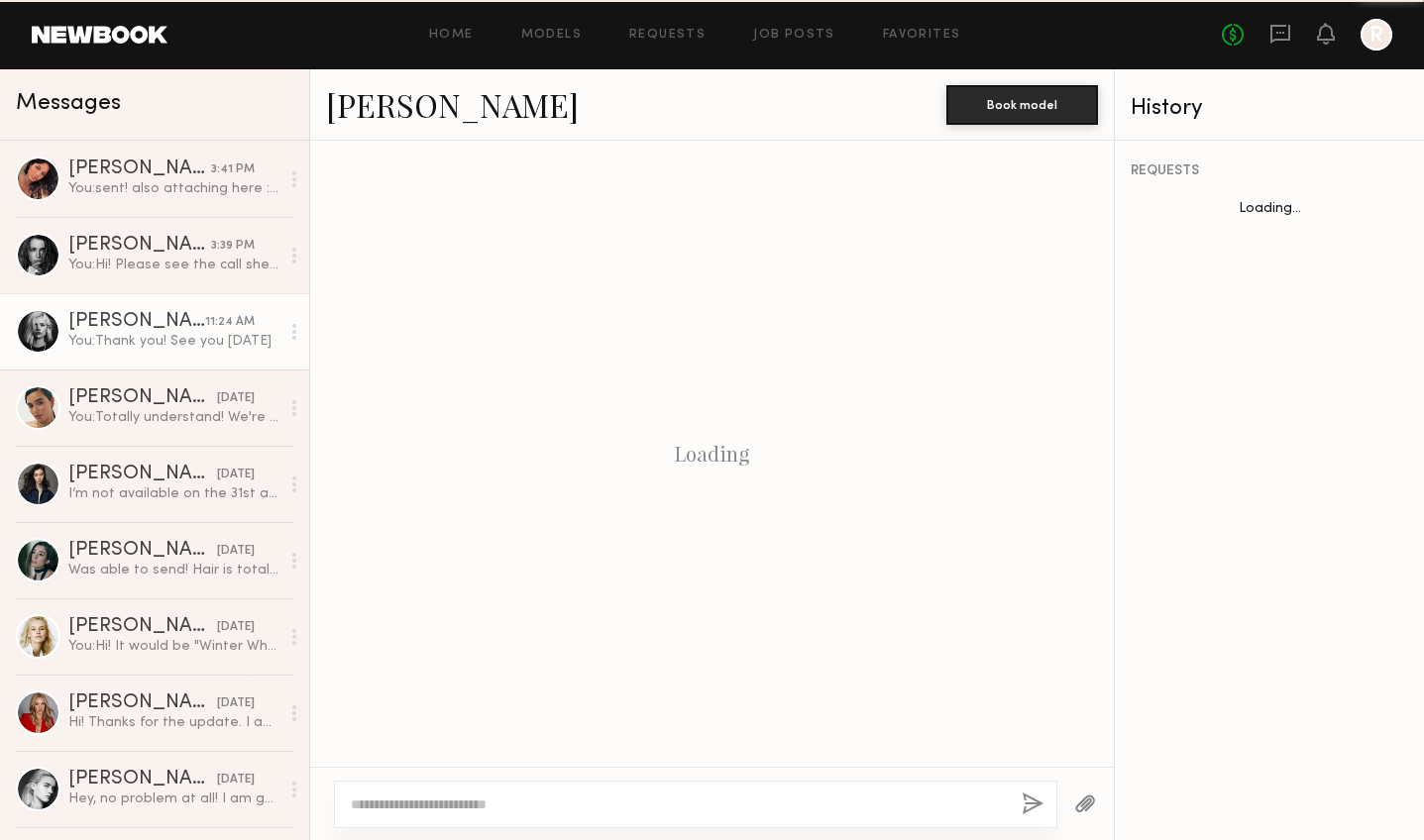 scroll, scrollTop: 1046, scrollLeft: 0, axis: vertical 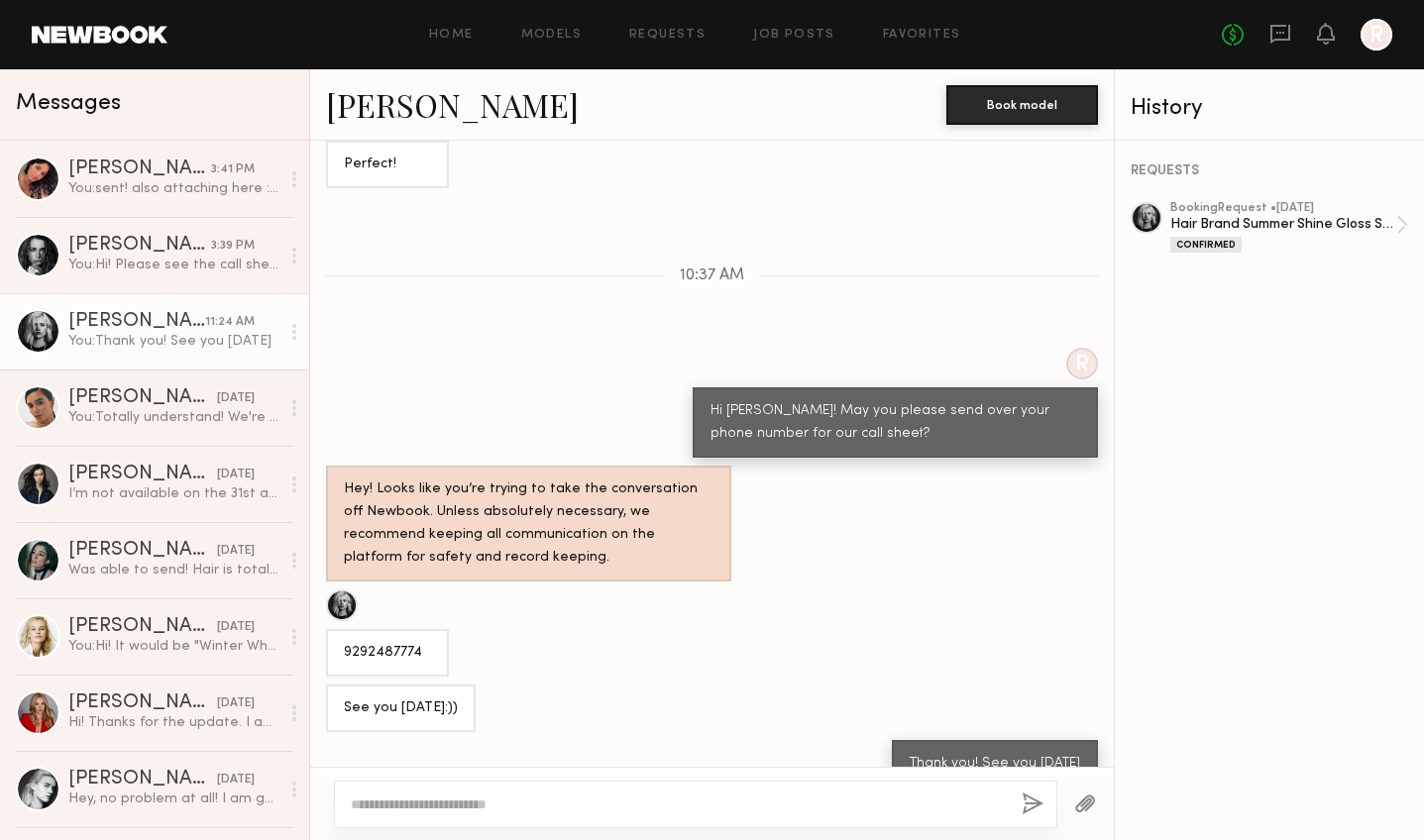 click 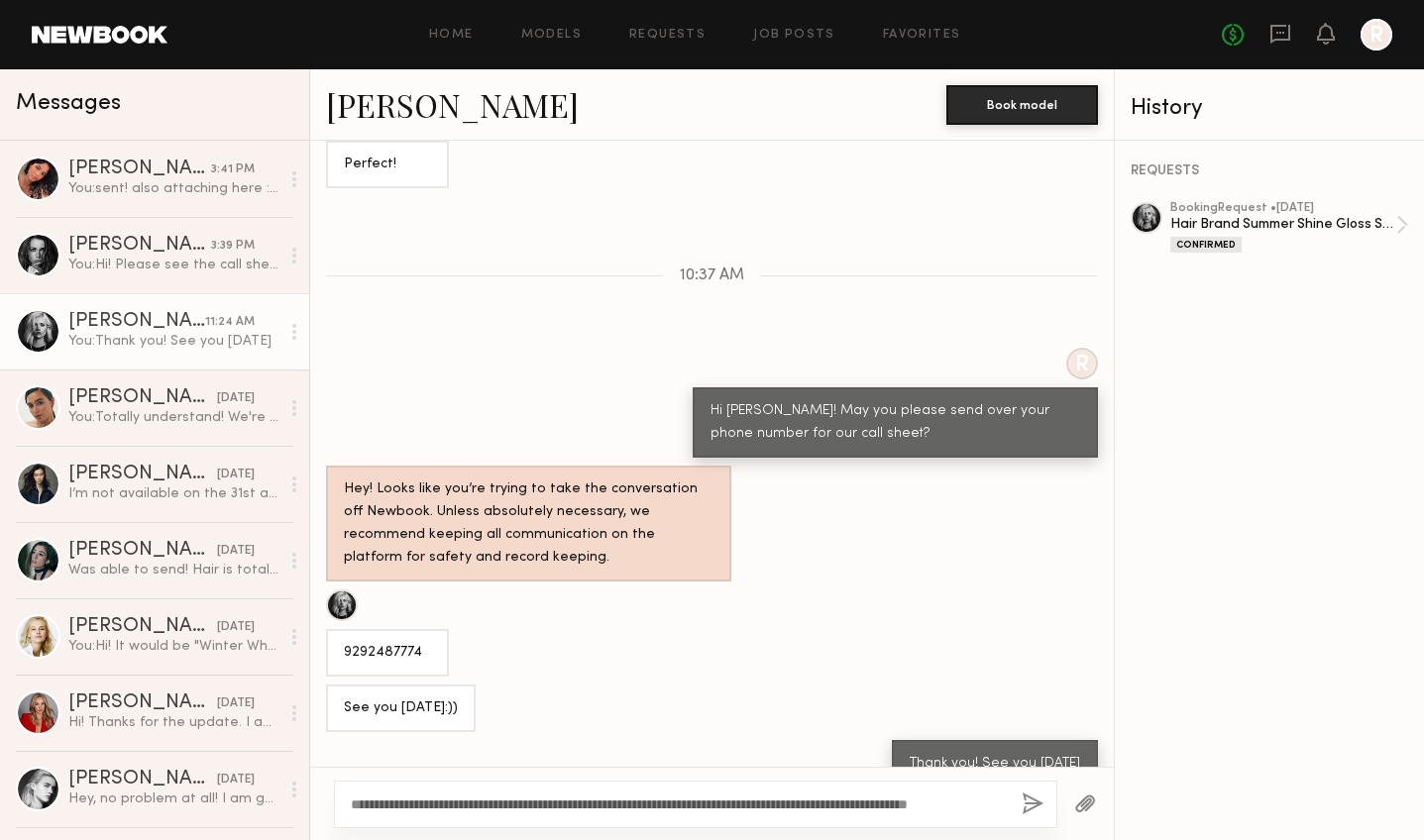 scroll, scrollTop: 118, scrollLeft: 0, axis: vertical 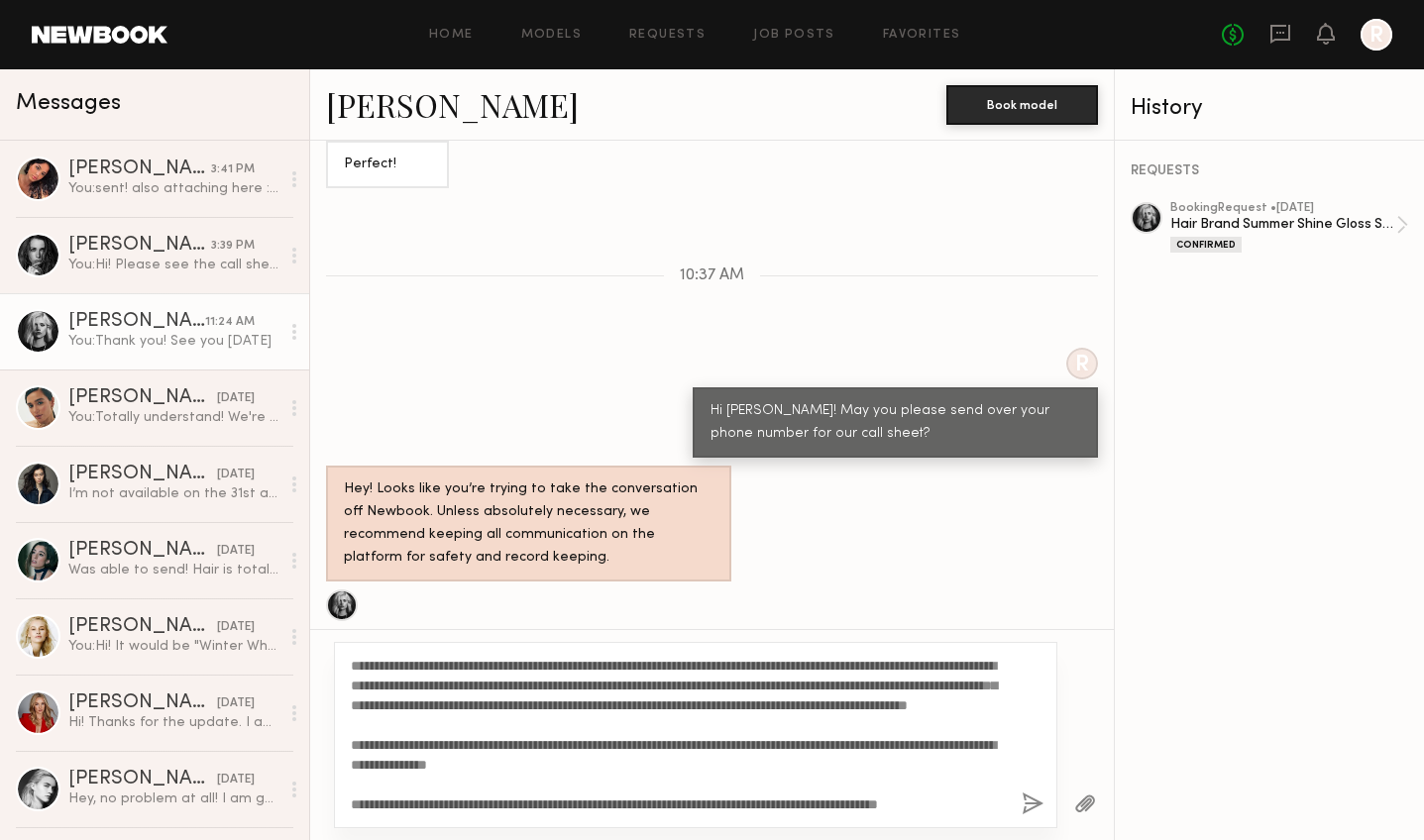 type on "**********" 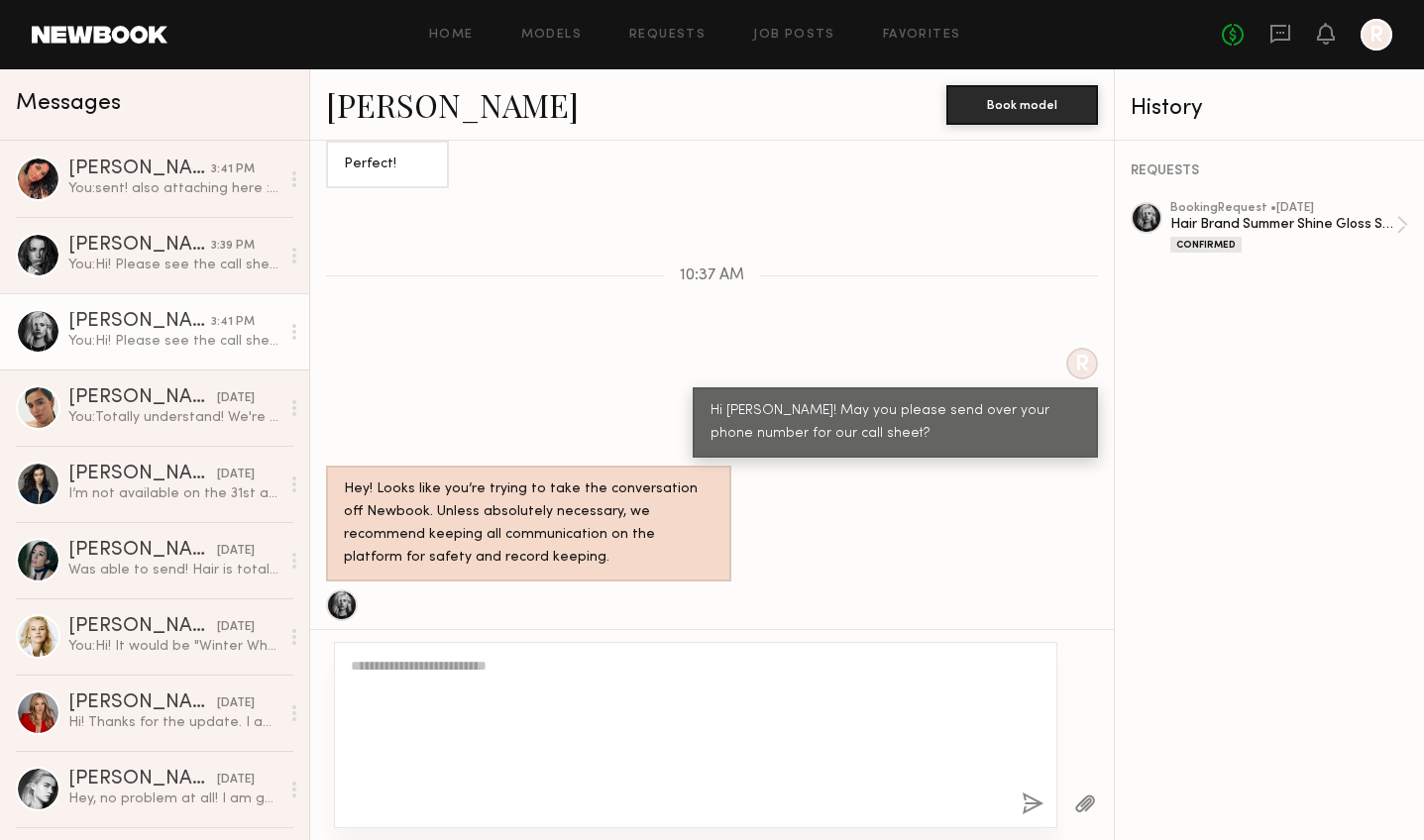 scroll, scrollTop: 1682, scrollLeft: 0, axis: vertical 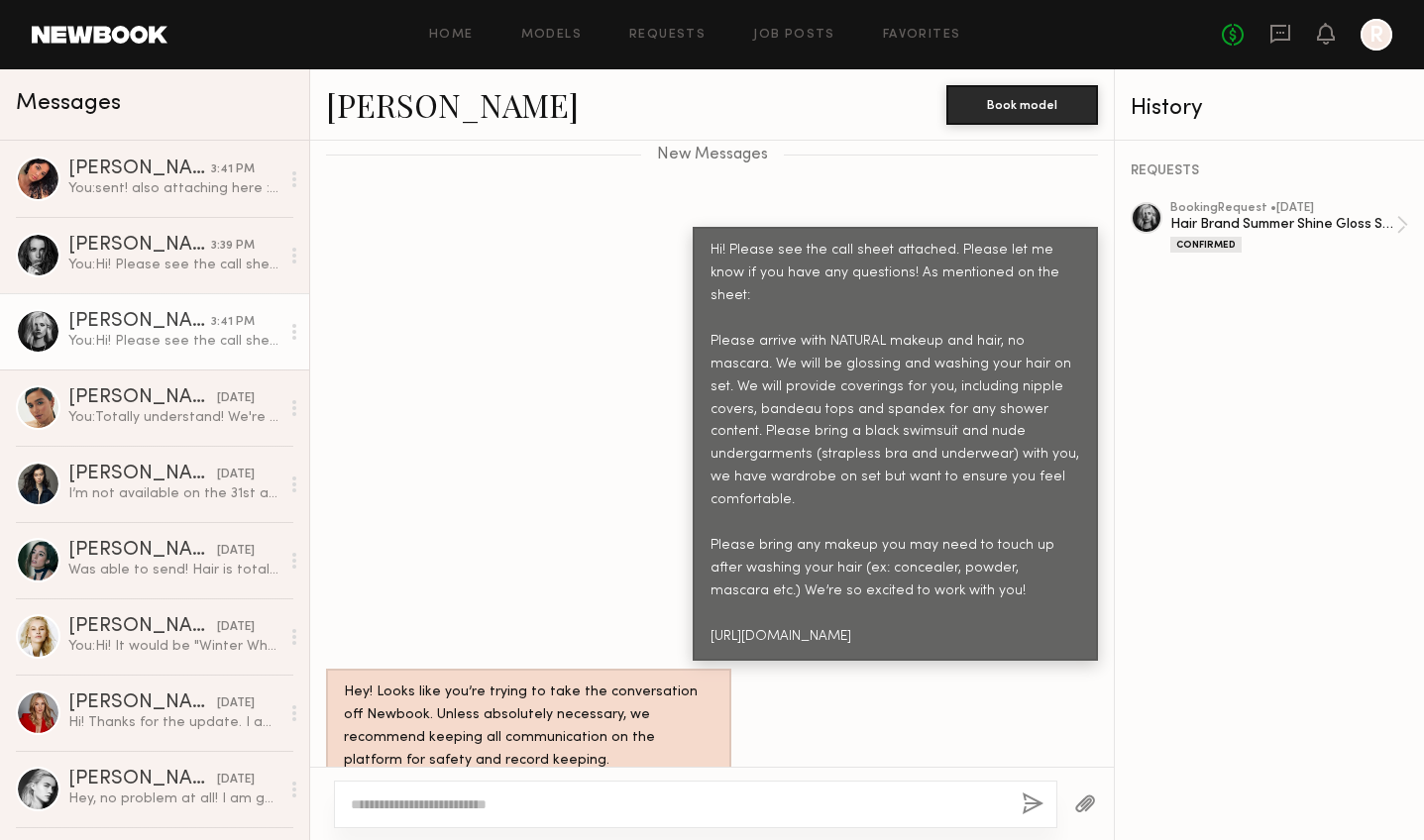 drag, startPoint x: 609, startPoint y: 823, endPoint x: 463, endPoint y: 521, distance: 335.44 